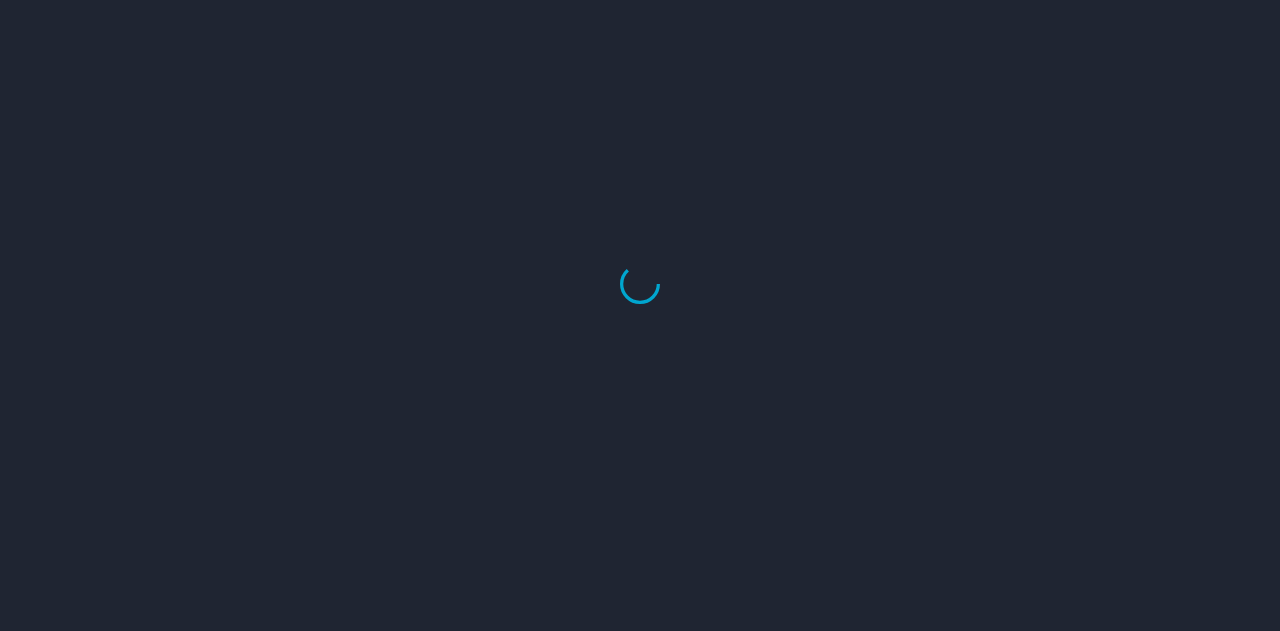 scroll, scrollTop: 0, scrollLeft: 0, axis: both 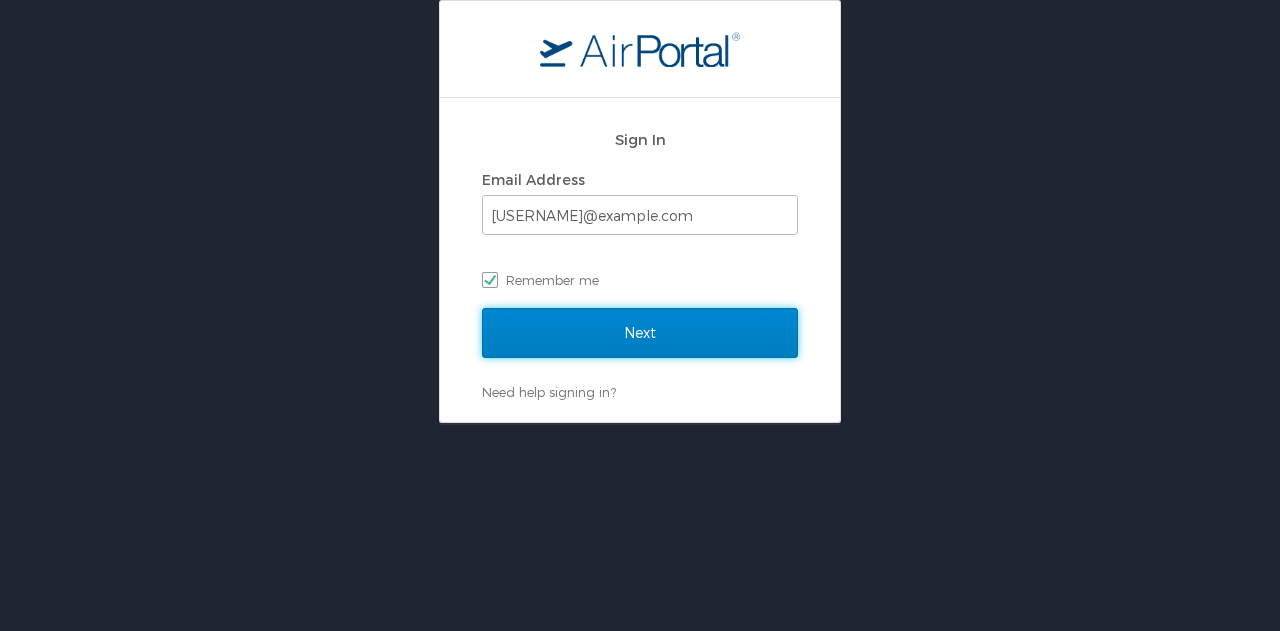 click on "Next" at bounding box center [640, 333] 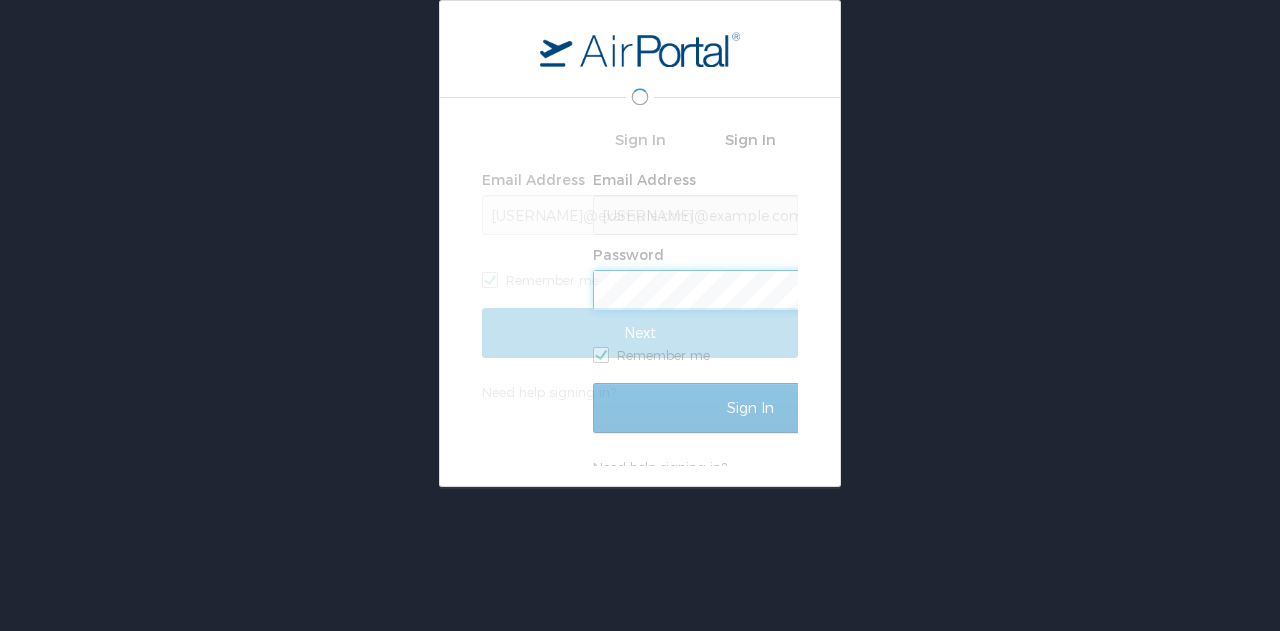 scroll, scrollTop: 0, scrollLeft: 0, axis: both 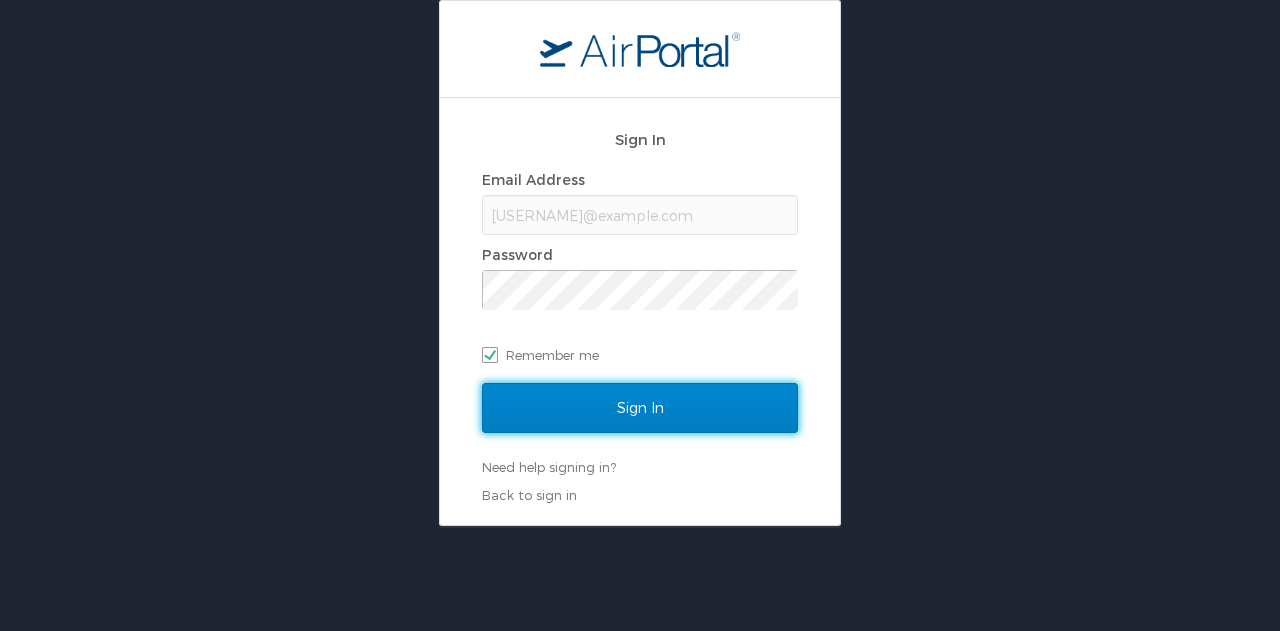 click on "Sign In" at bounding box center (640, 408) 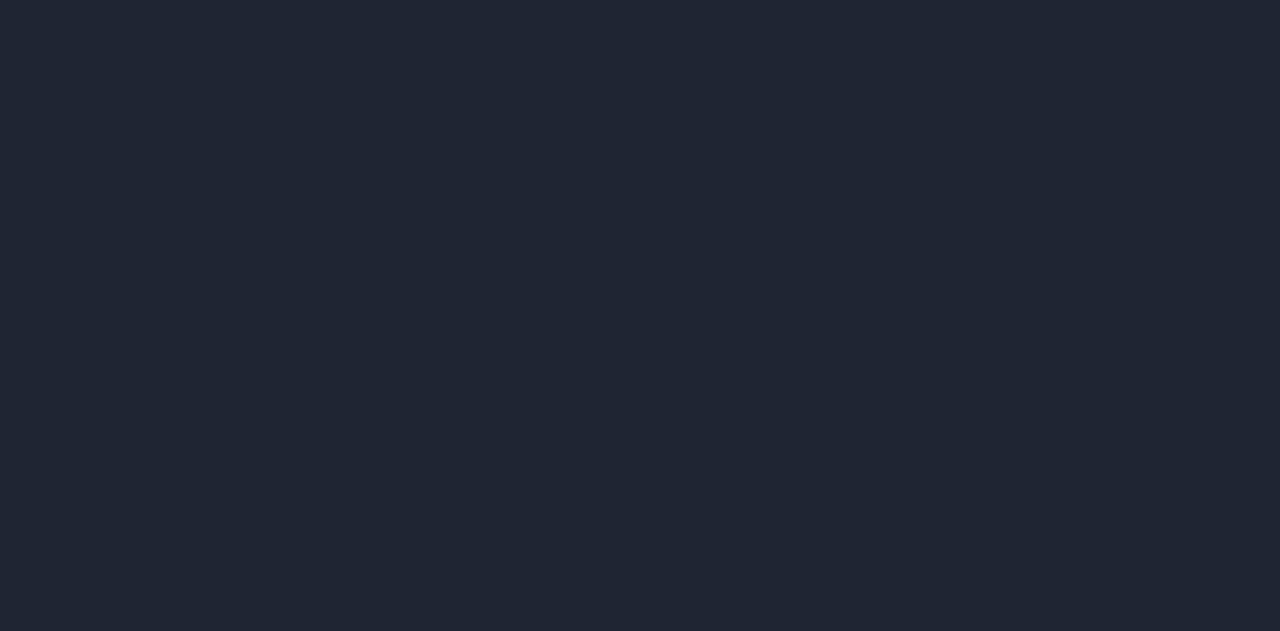 scroll, scrollTop: 0, scrollLeft: 0, axis: both 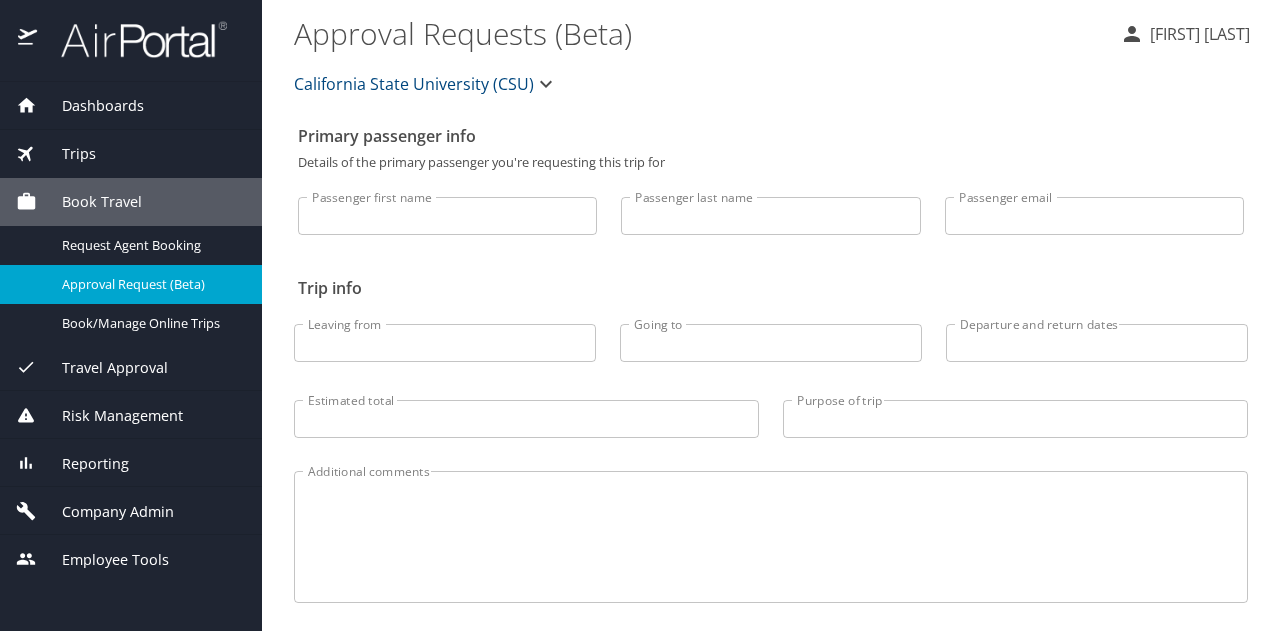 click on "Dashboards" at bounding box center [90, 106] 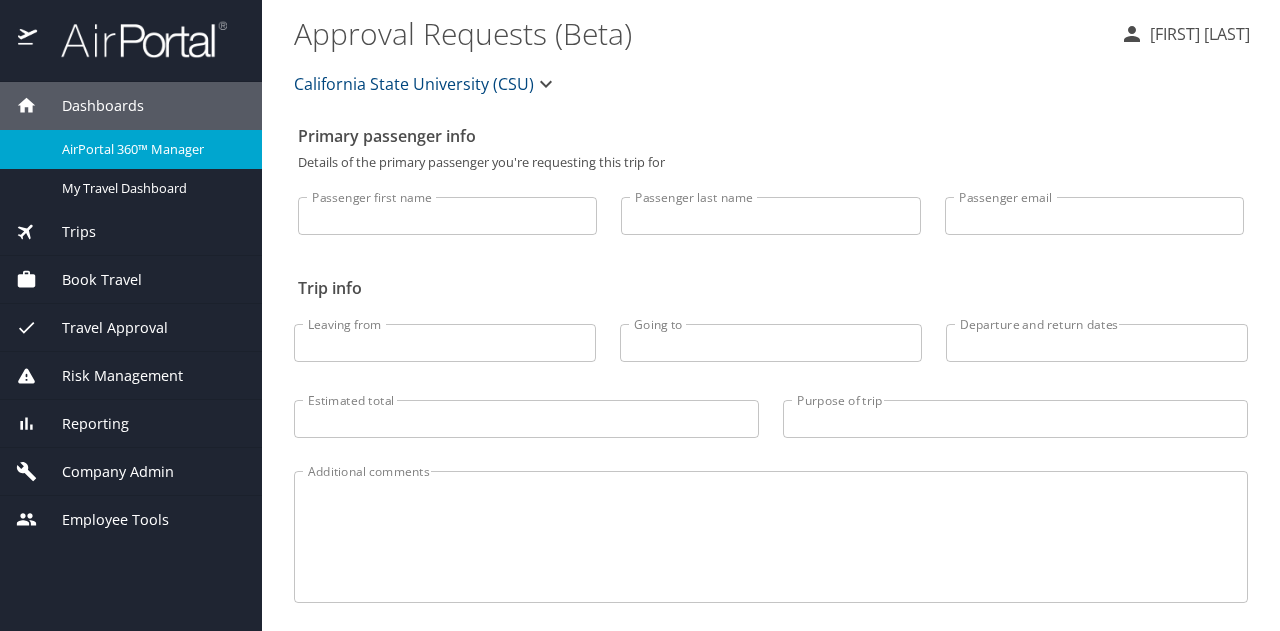 click on "AirPortal 360™ Manager" at bounding box center [150, 149] 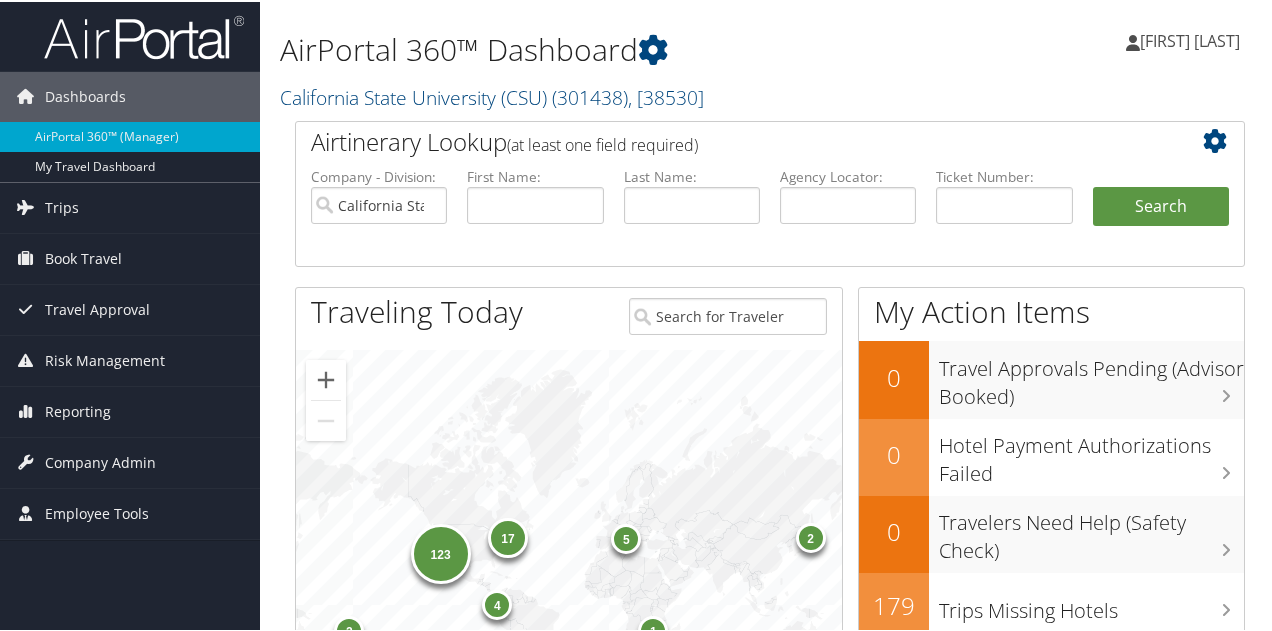 scroll, scrollTop: 0, scrollLeft: 0, axis: both 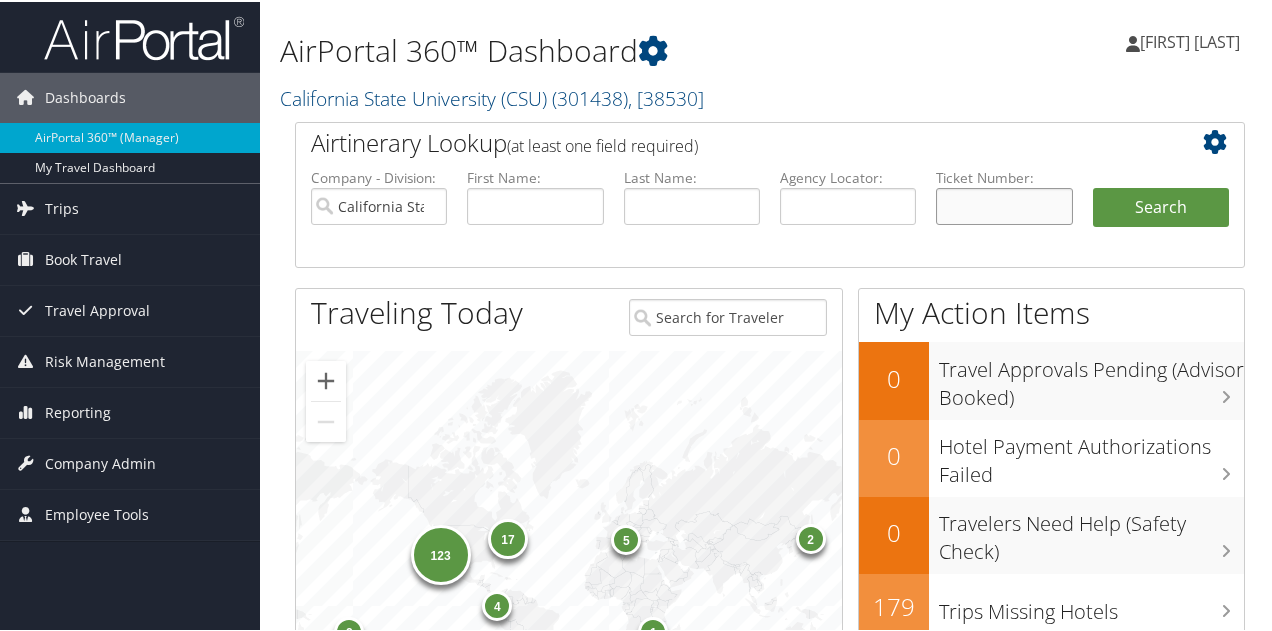 click at bounding box center (1004, 204) 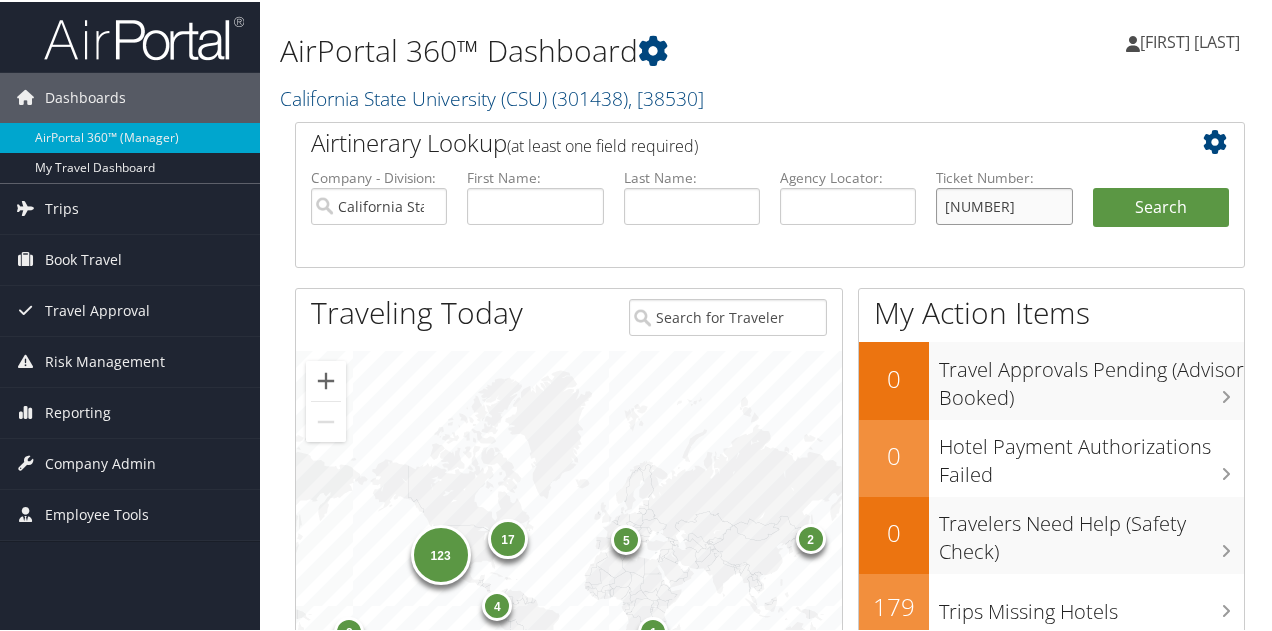 type on "[NUMBER]" 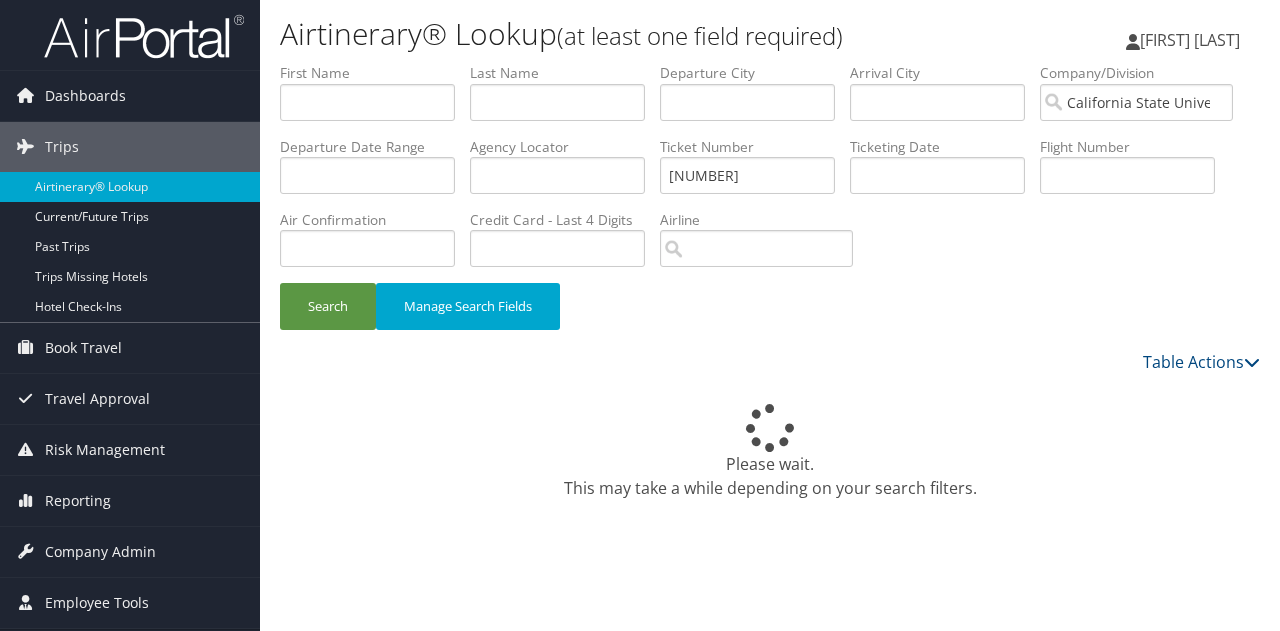 scroll, scrollTop: 0, scrollLeft: 0, axis: both 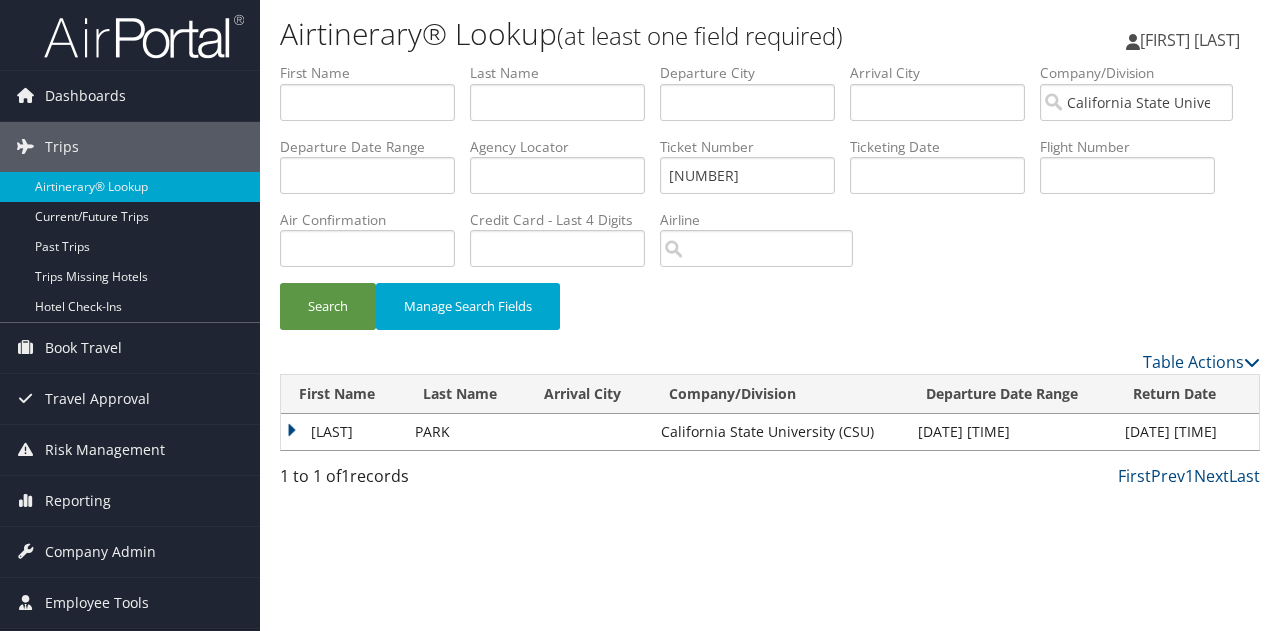 click on "[LAST]" at bounding box center (343, 432) 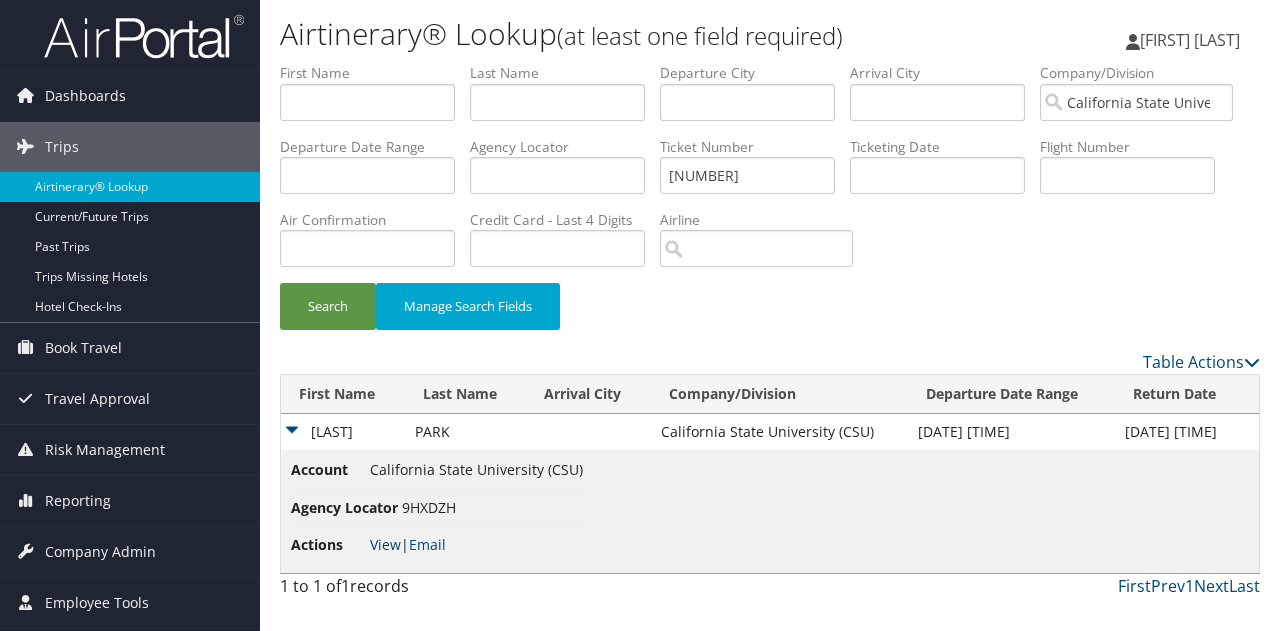 click on "View" at bounding box center [385, 544] 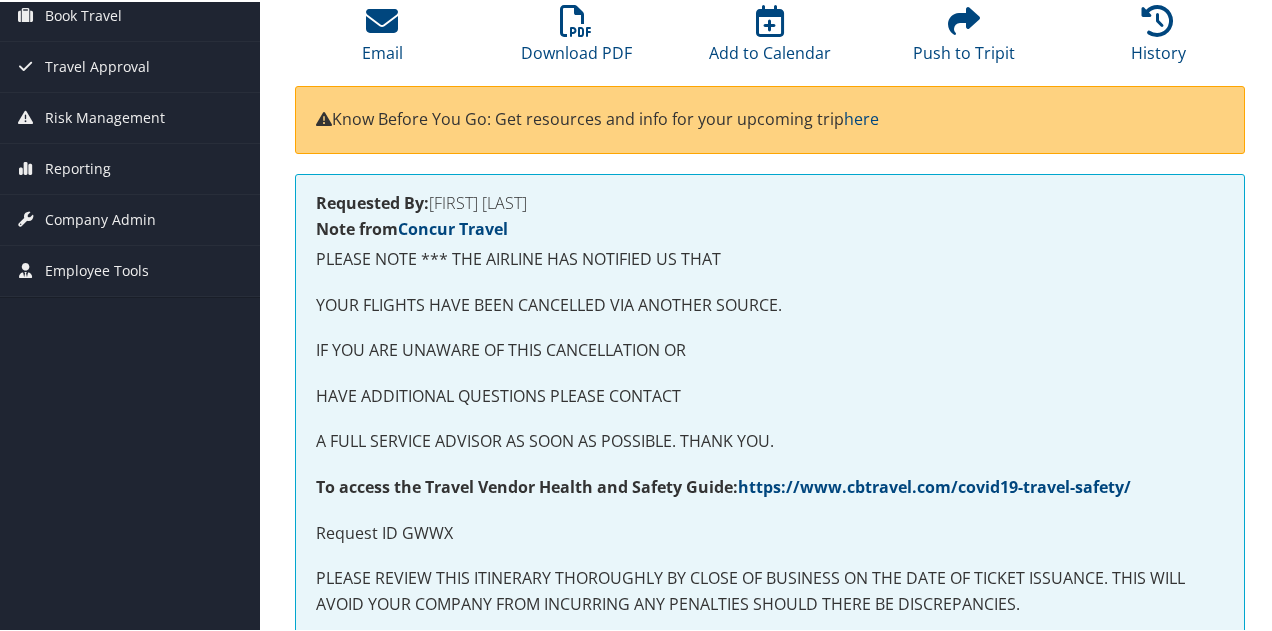 scroll, scrollTop: 0, scrollLeft: 0, axis: both 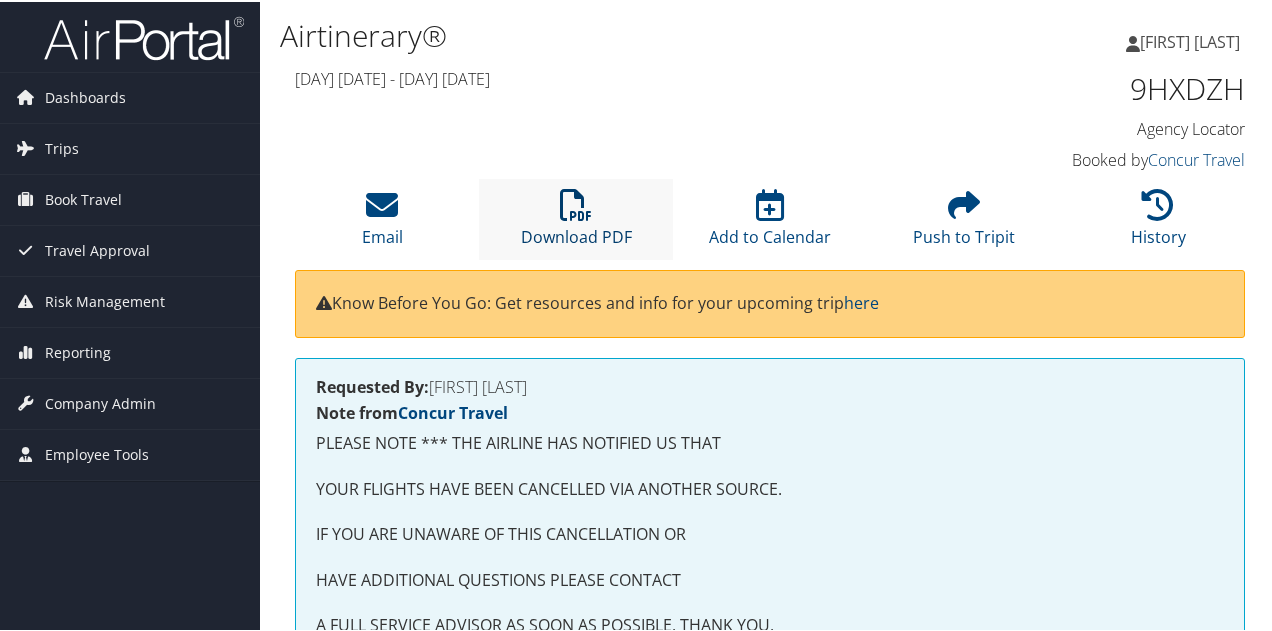 click at bounding box center [576, 203] 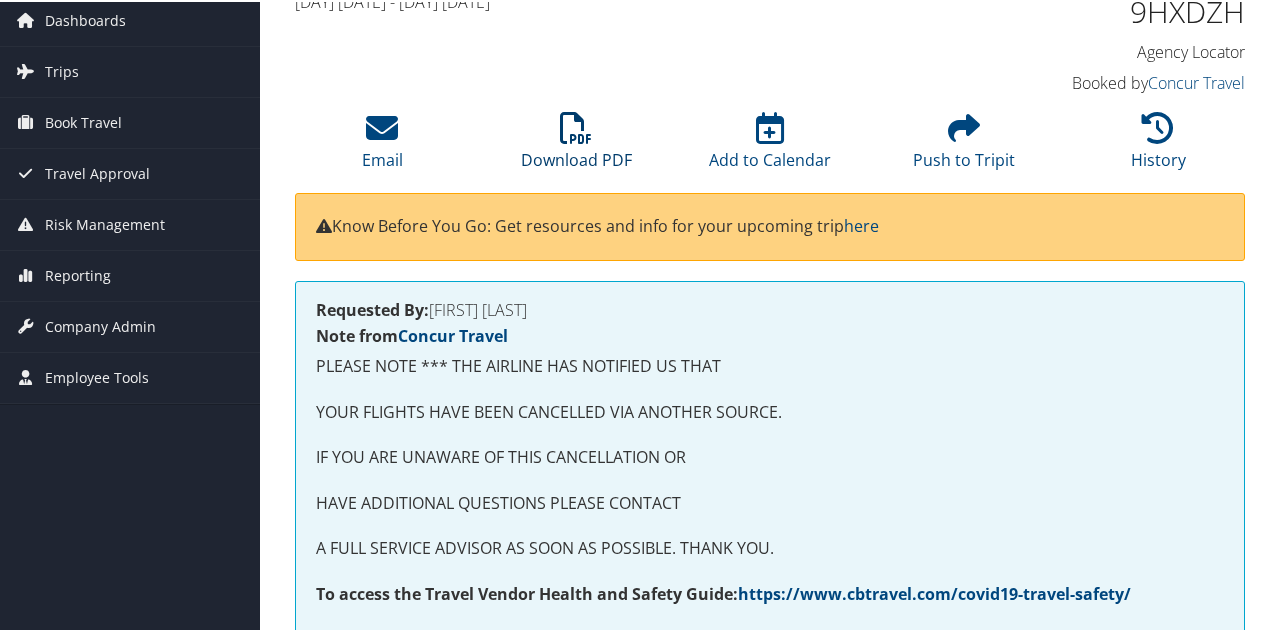 scroll, scrollTop: 0, scrollLeft: 0, axis: both 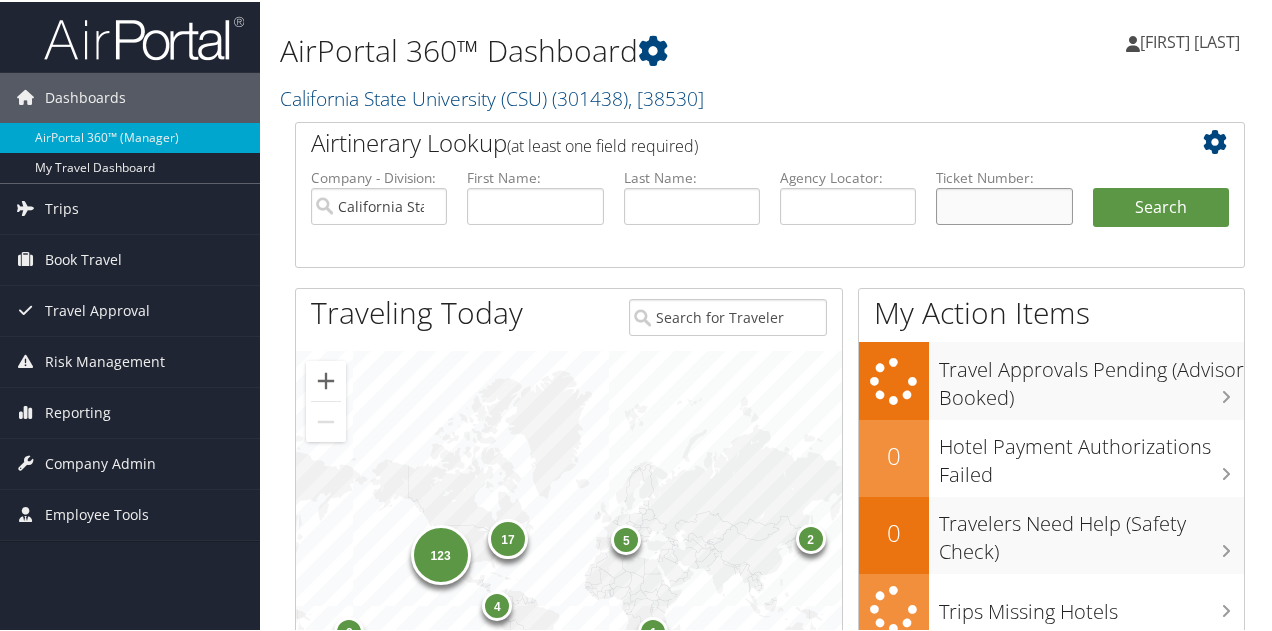 click at bounding box center (1004, 204) 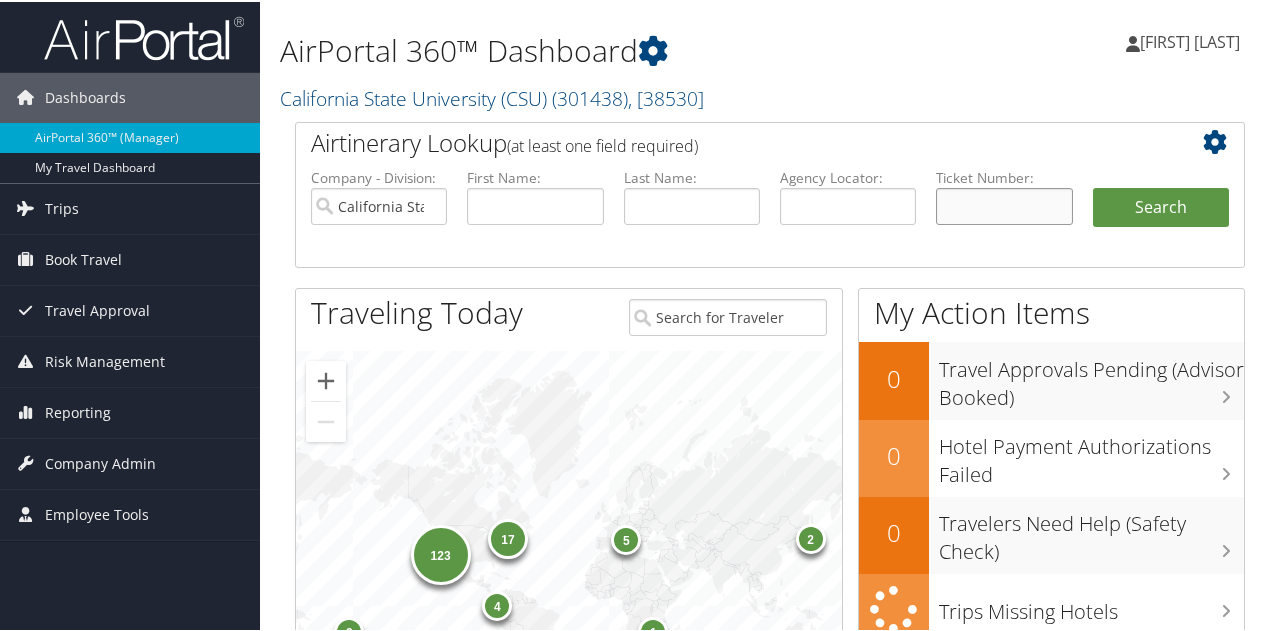 paste on "[NUMBER]" 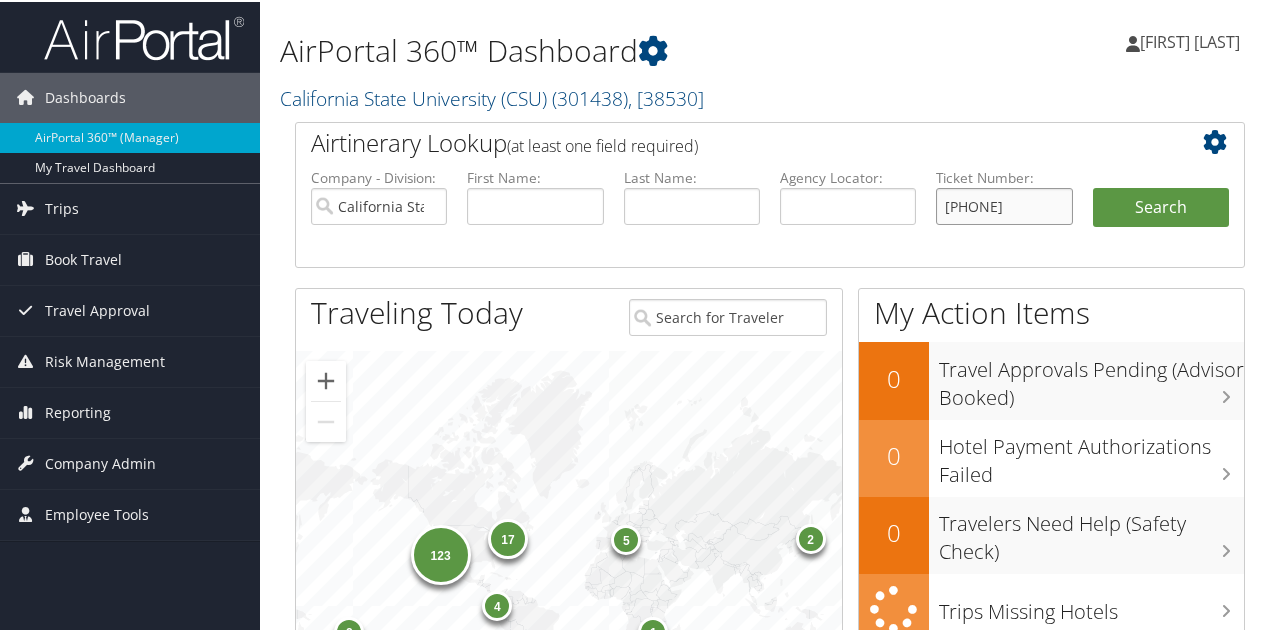 type on "[NUMBER]" 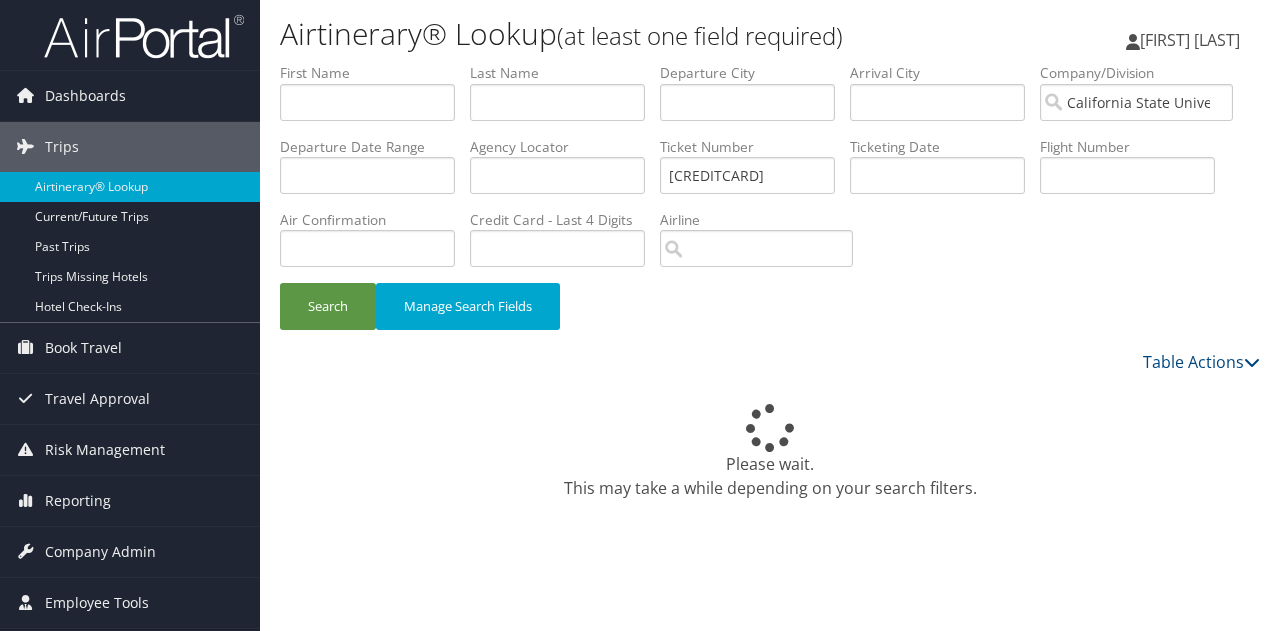 scroll, scrollTop: 0, scrollLeft: 0, axis: both 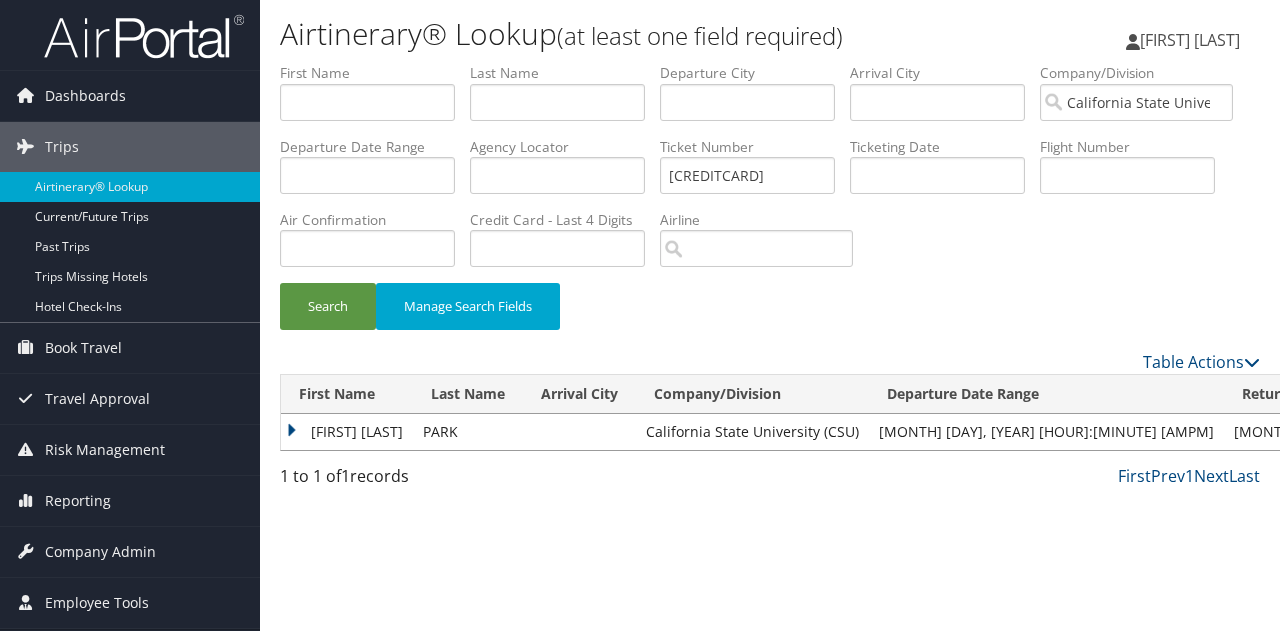 click on "CHAN WOONG" at bounding box center [347, 432] 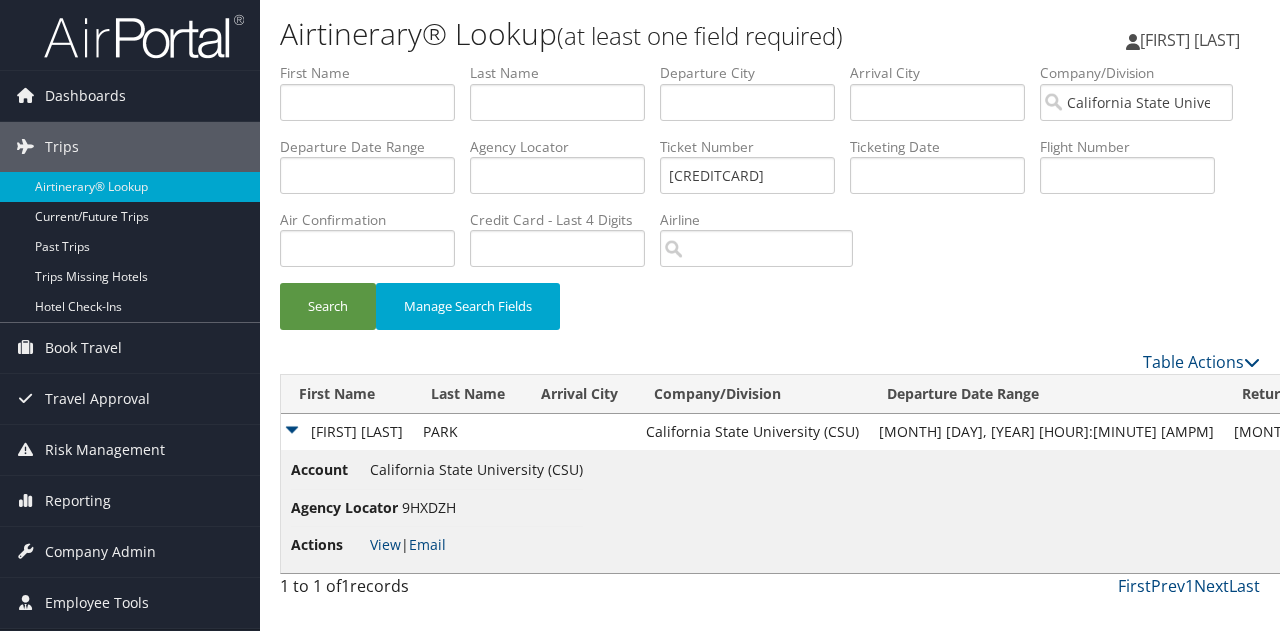 click on "View  |  Email" at bounding box center [408, 544] 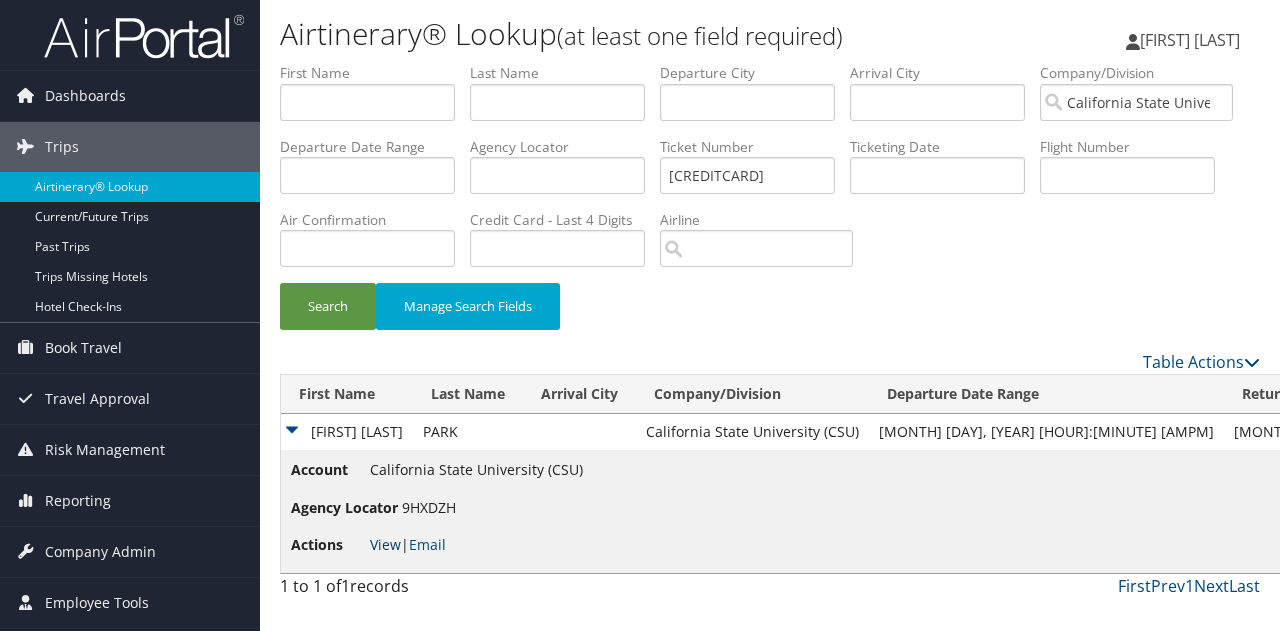 click on "View" at bounding box center (385, 544) 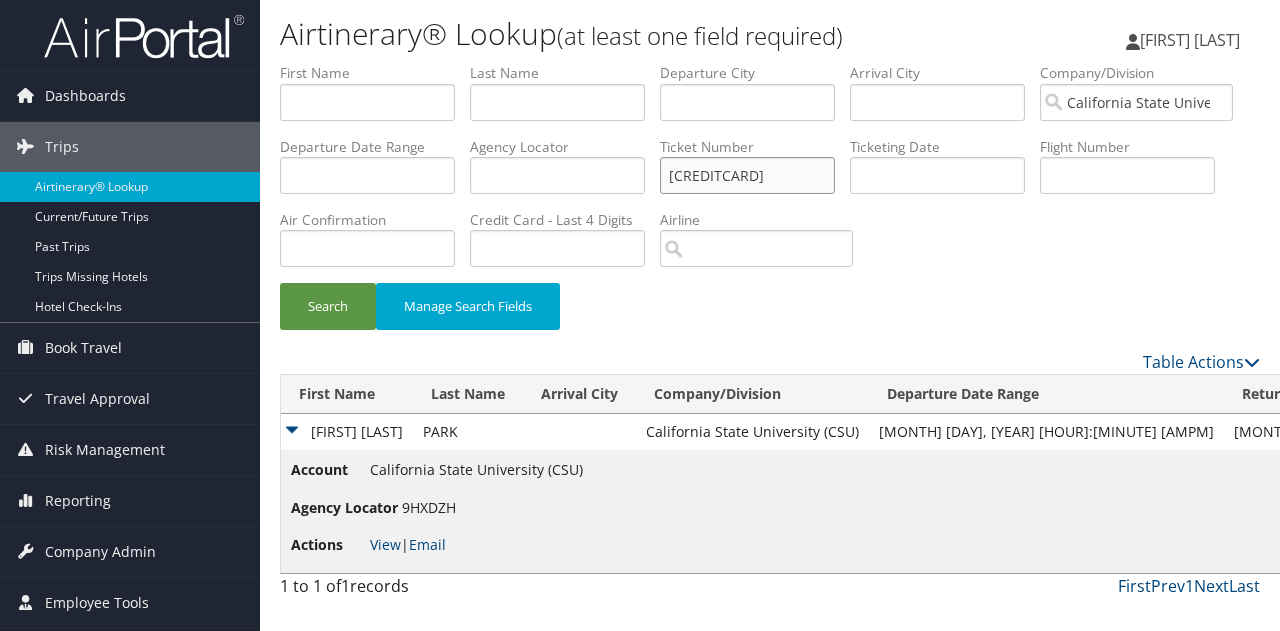 click on "[NUMBER]" at bounding box center (747, 175) 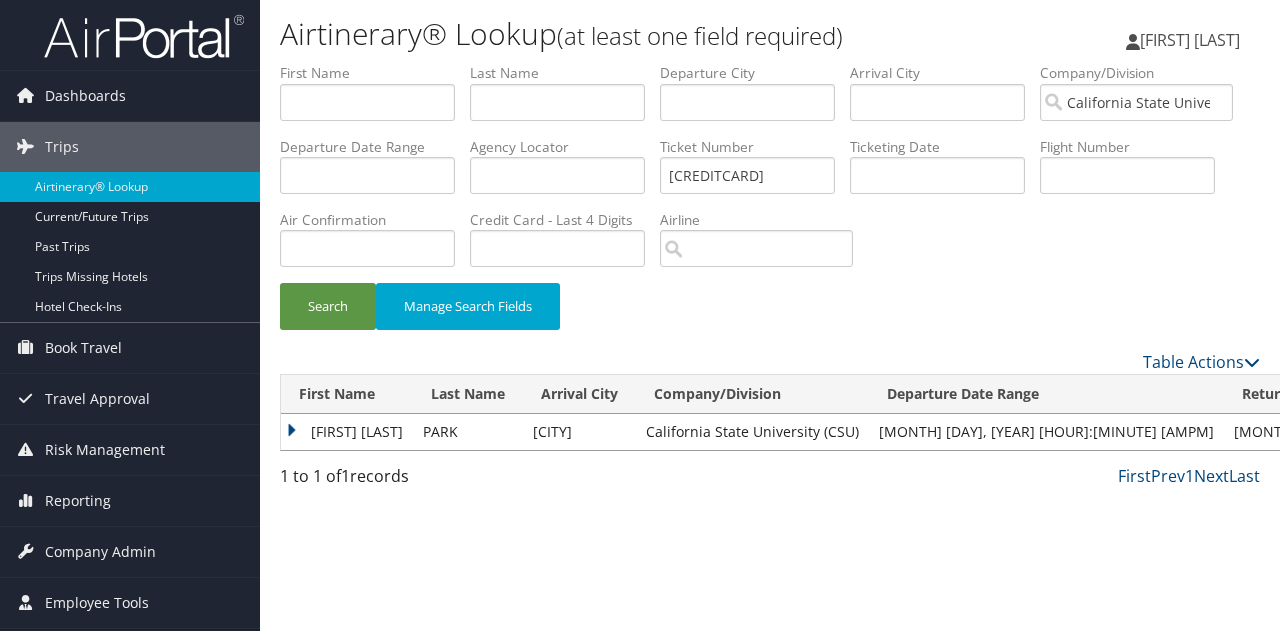 click on "CHAN WOONG" at bounding box center (347, 432) 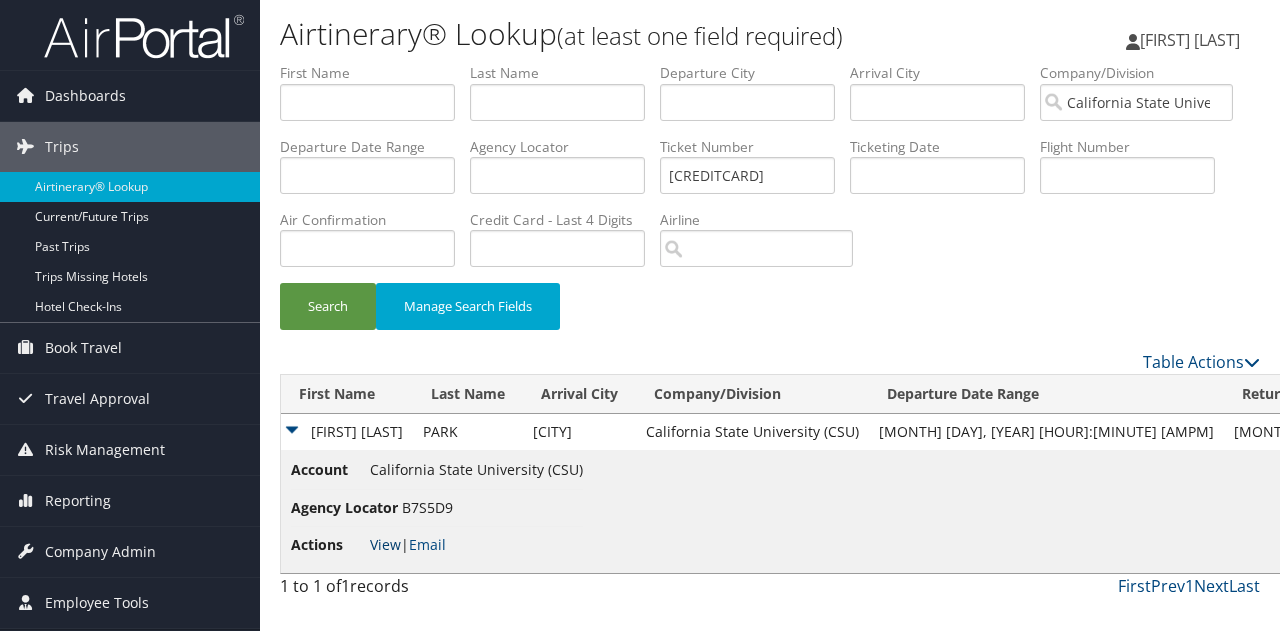 click on "View" at bounding box center [385, 544] 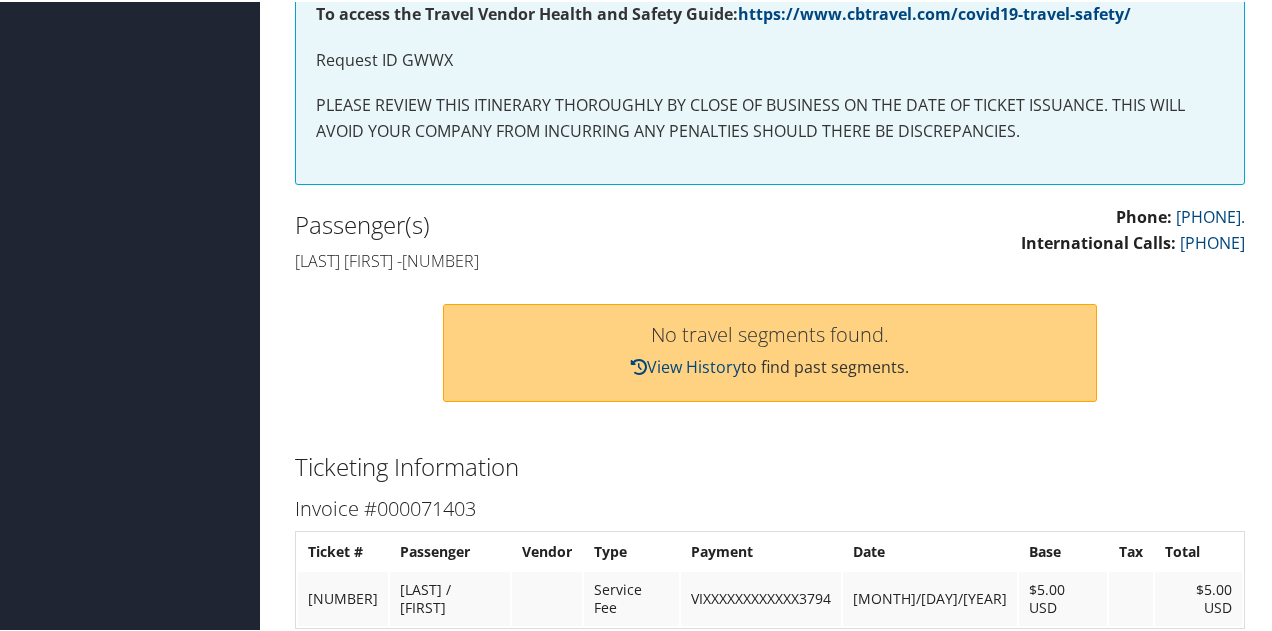 scroll, scrollTop: 600, scrollLeft: 0, axis: vertical 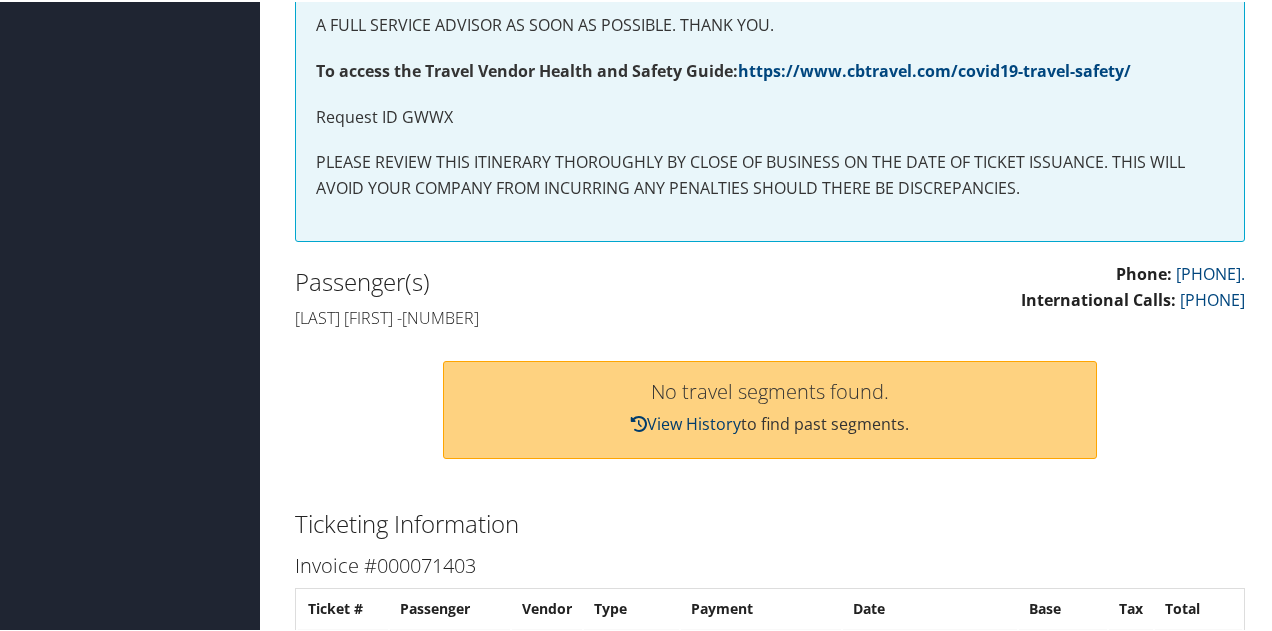 click on "View History" at bounding box center [686, 422] 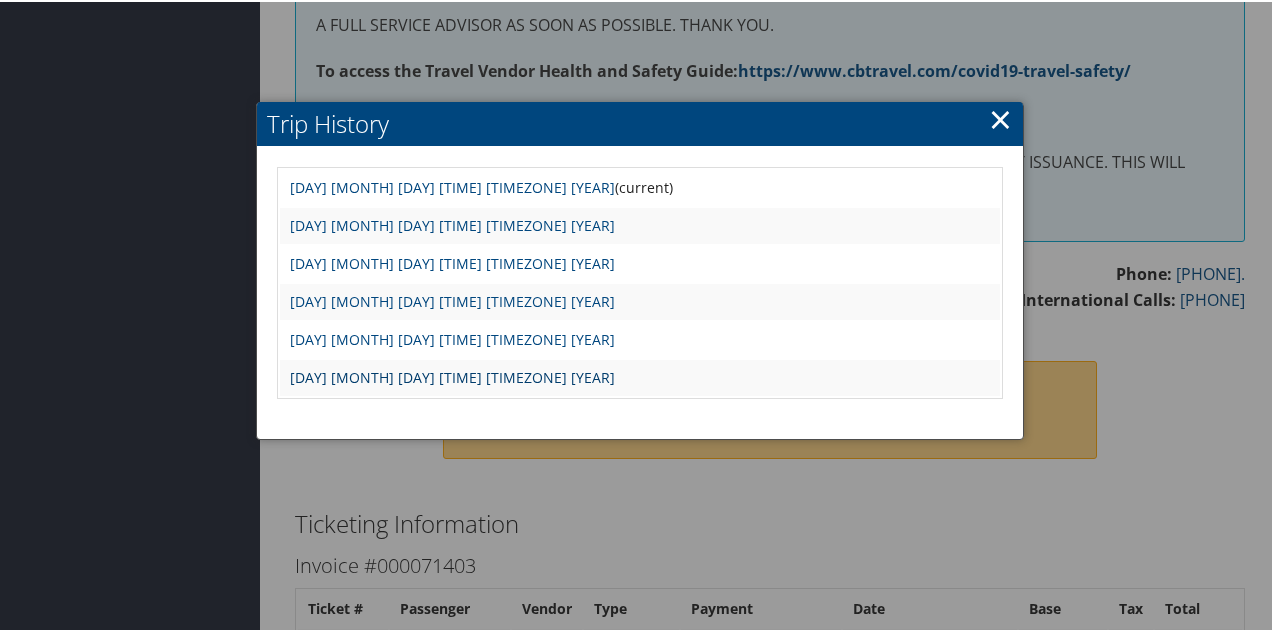 click on "[DAY] [MONTH] [DAY] [TIME] [TIMEZONE] [YEAR]" at bounding box center [452, 375] 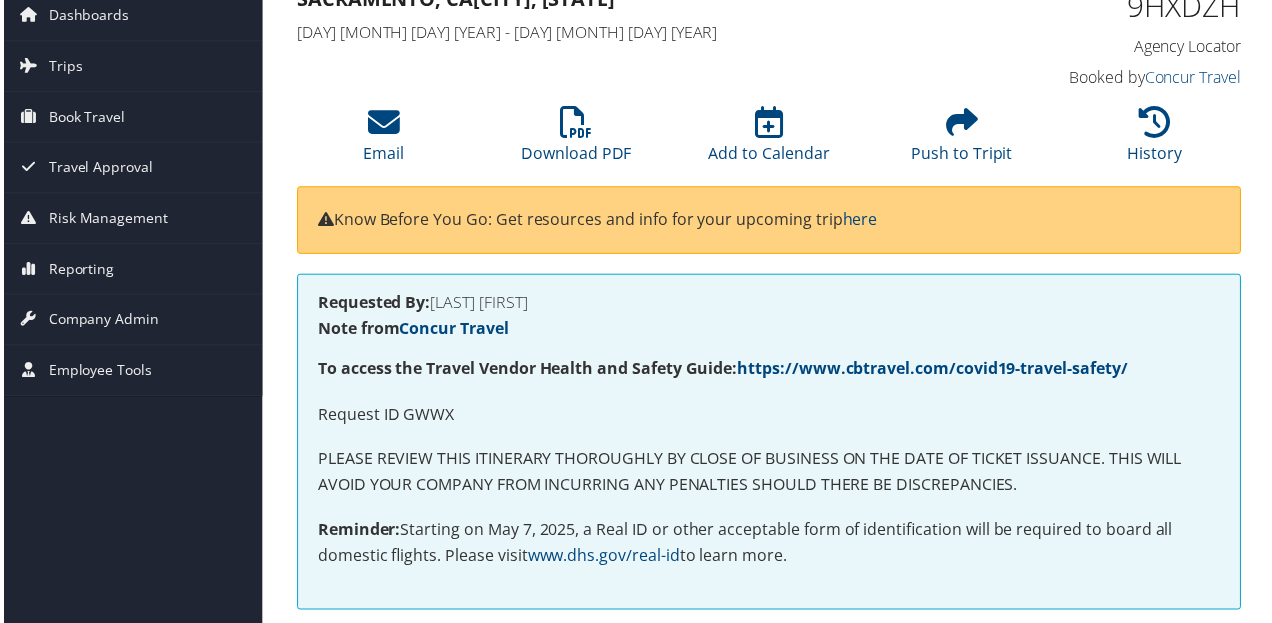 scroll, scrollTop: 0, scrollLeft: 0, axis: both 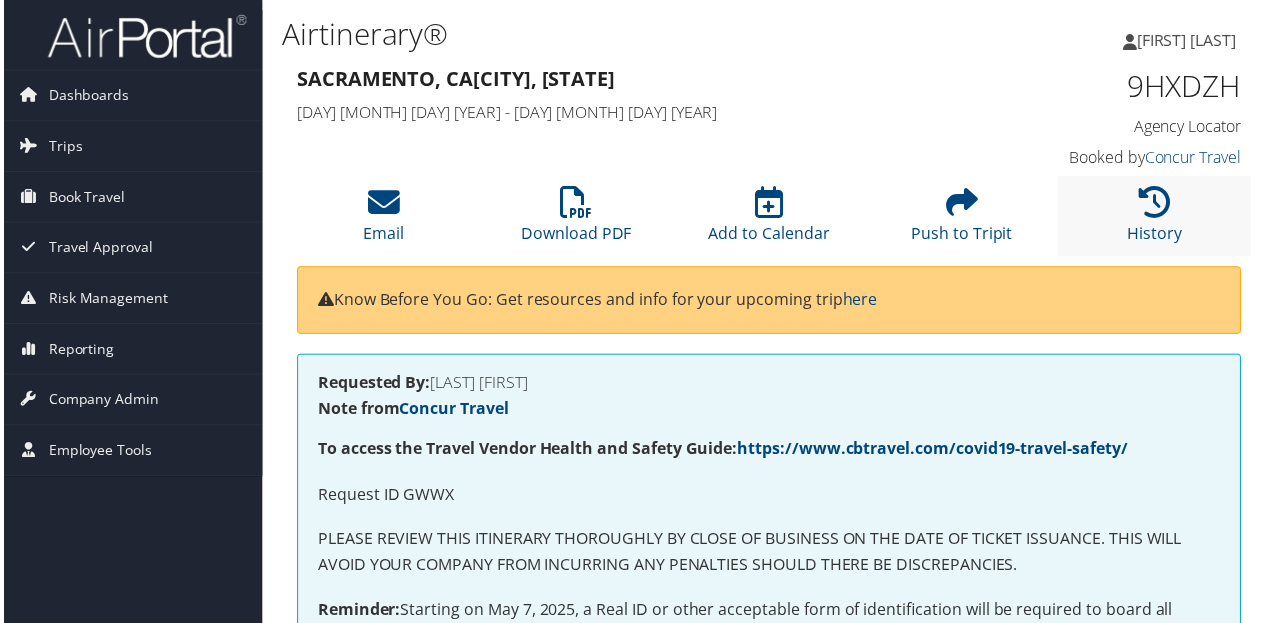 click on "History" at bounding box center (1158, 217) 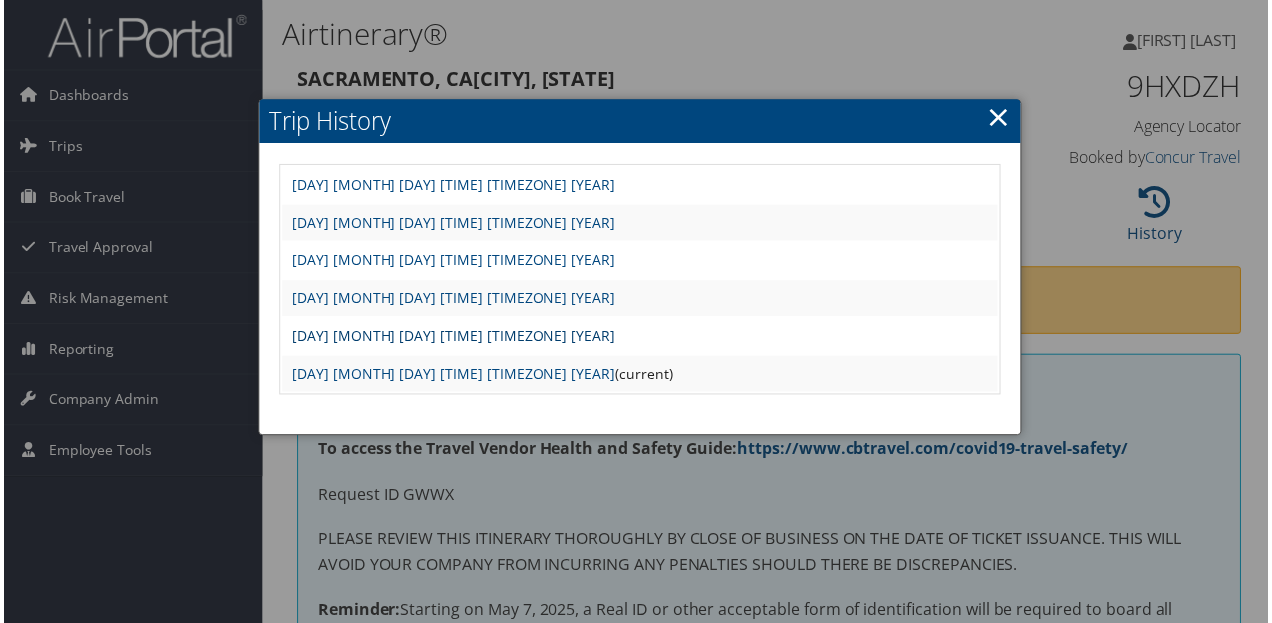 click on "[DAY] [MONTH] [DAY] [TIME] [TIMEZONE] [YEAR]" at bounding box center (452, 337) 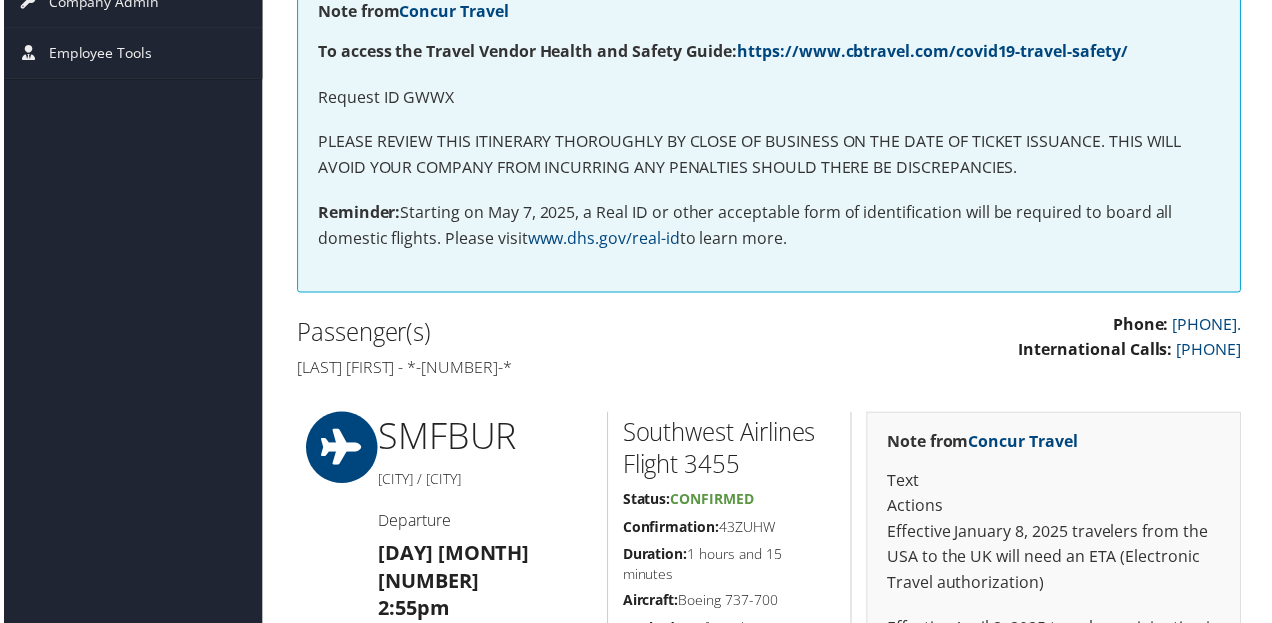 scroll, scrollTop: 0, scrollLeft: 0, axis: both 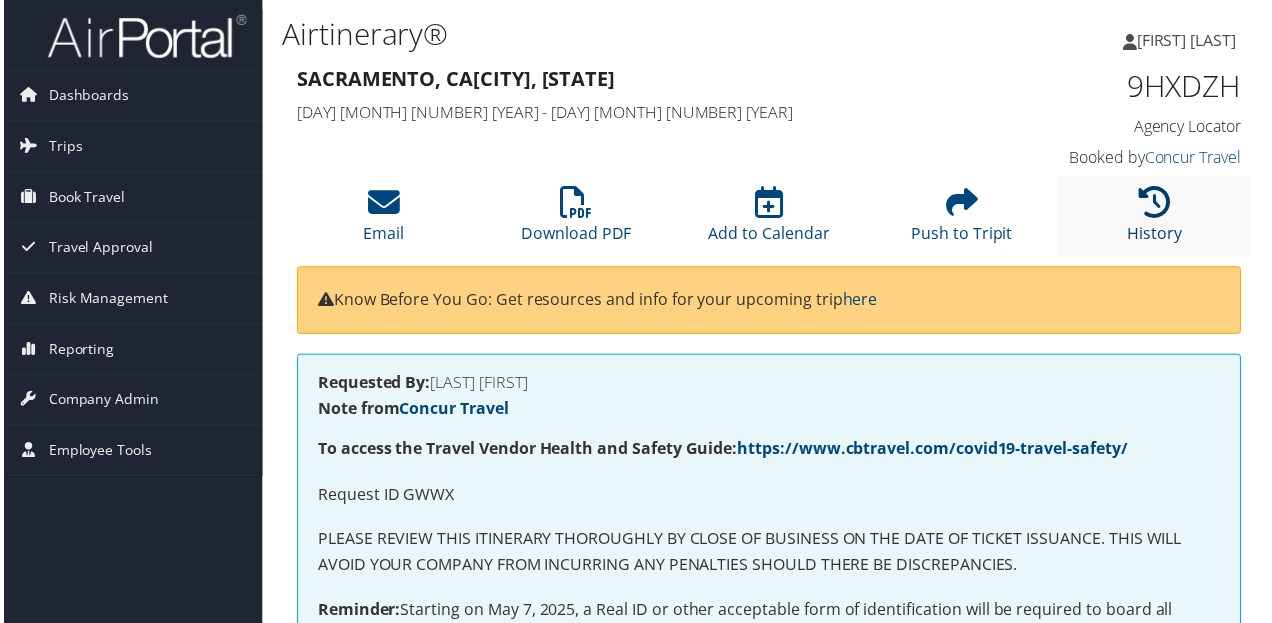 click on "History" at bounding box center (1158, 222) 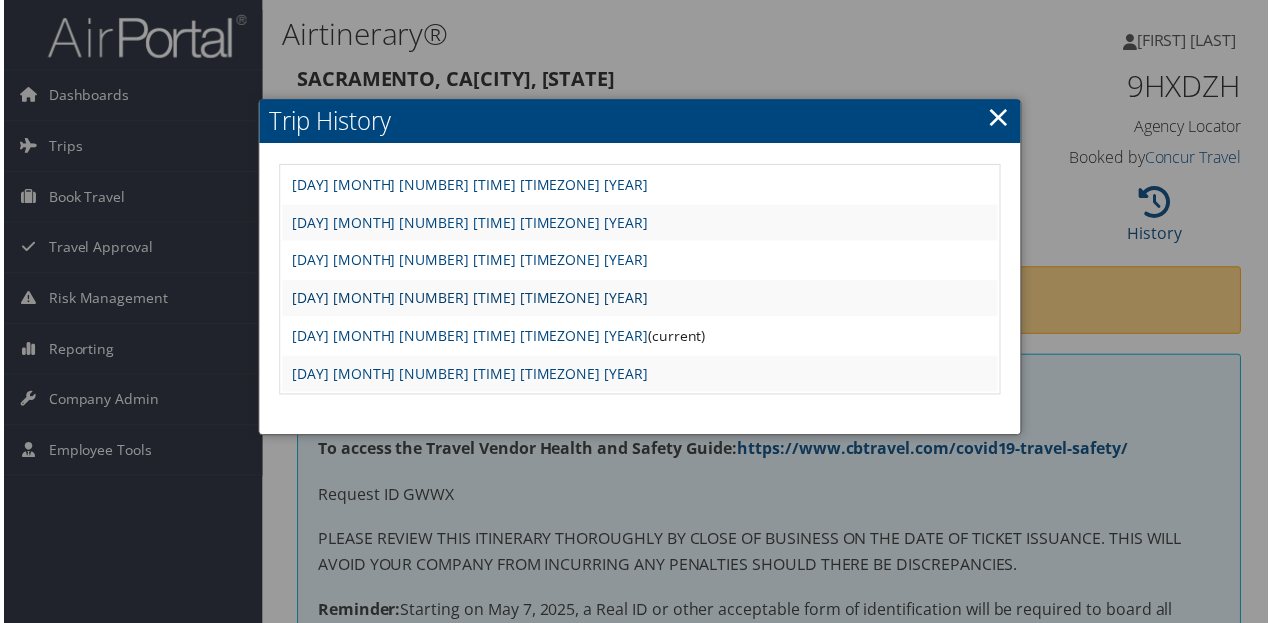 click on "Sun Nov 17 16:42:16 MST 2024" at bounding box center (469, 299) 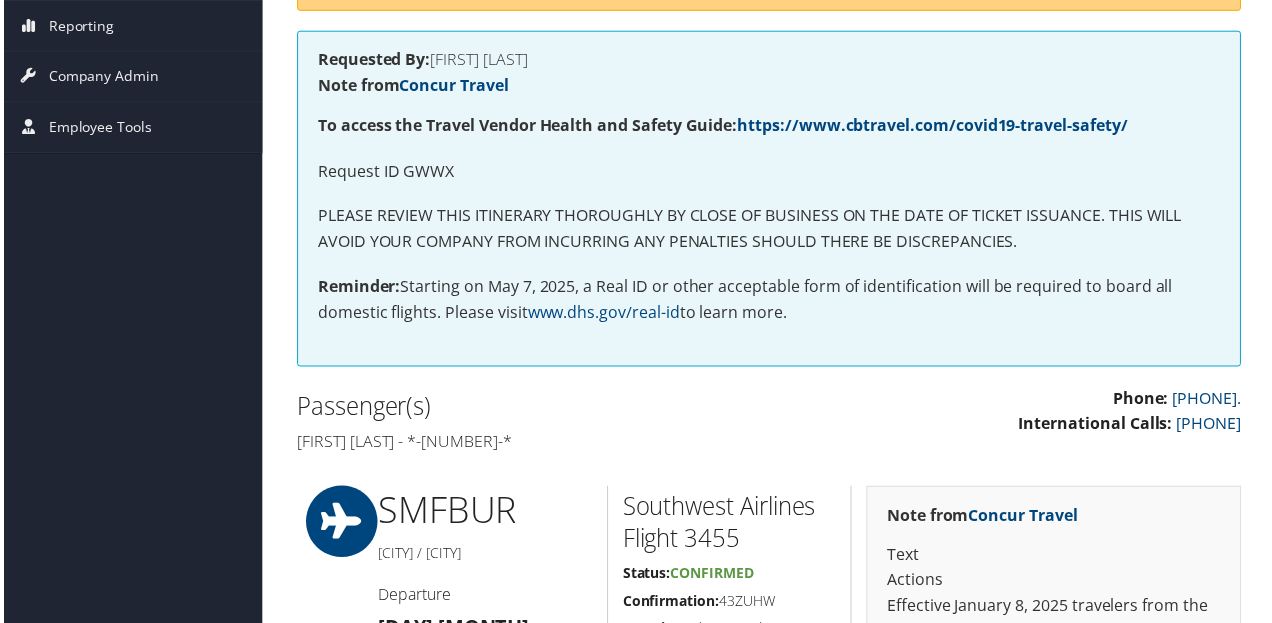 scroll, scrollTop: 0, scrollLeft: 0, axis: both 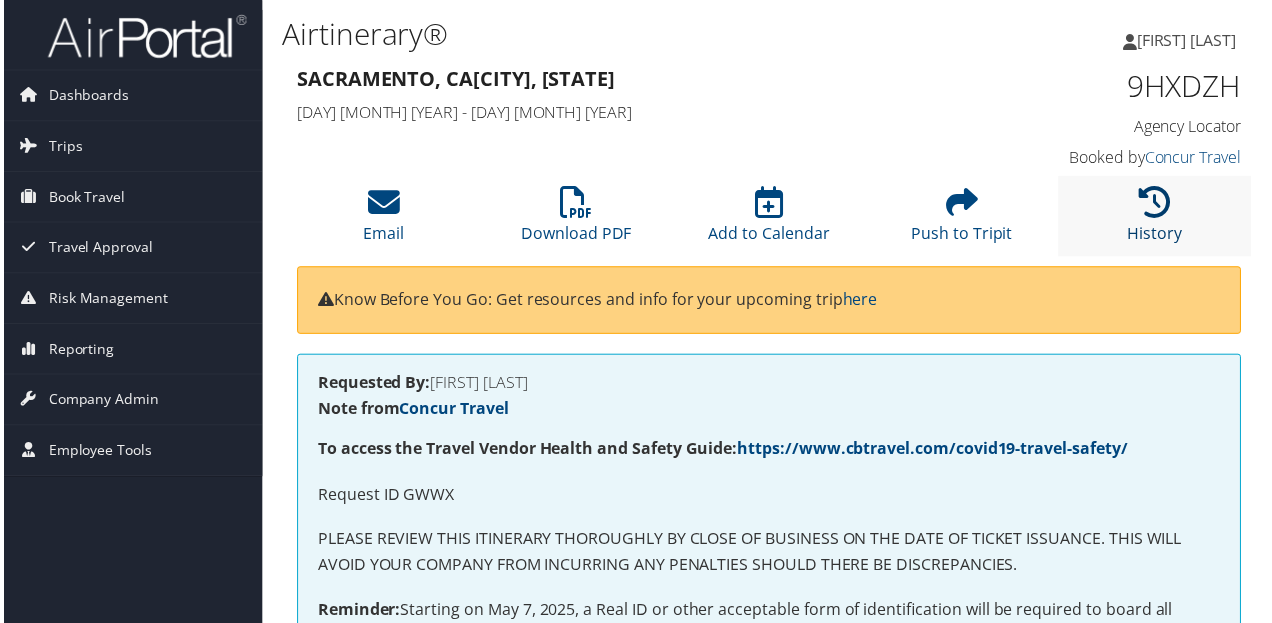 click at bounding box center (1158, 203) 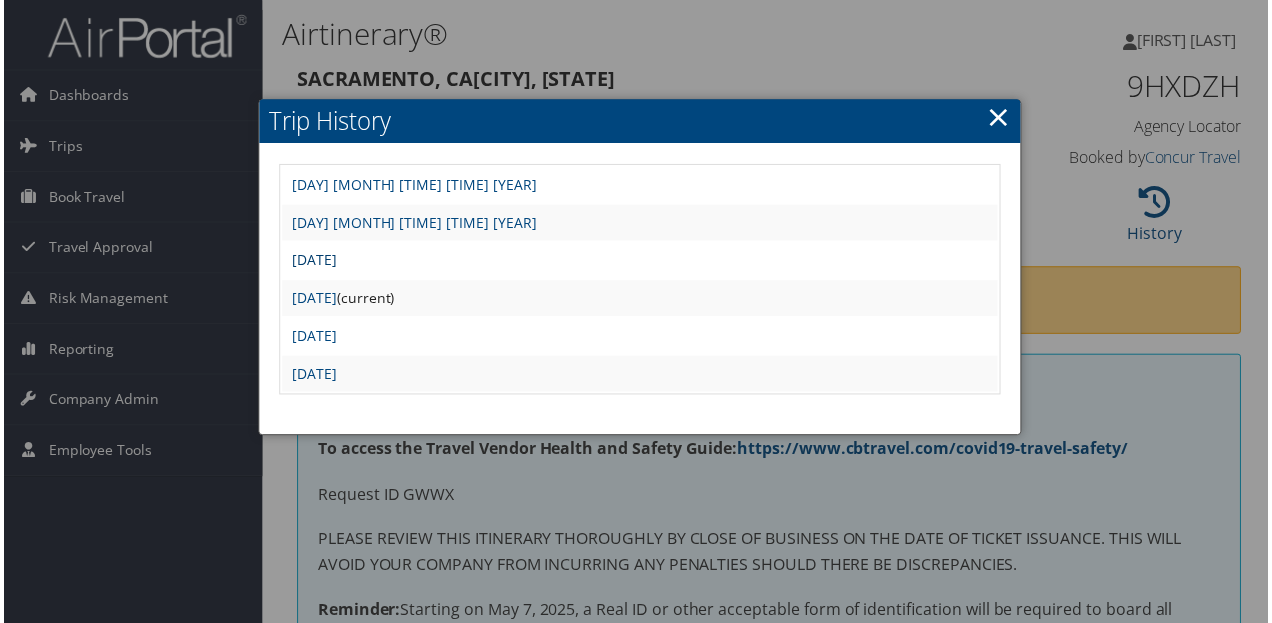 click on "Sun Nov 17 16:46:23 MST 2024" at bounding box center [312, 261] 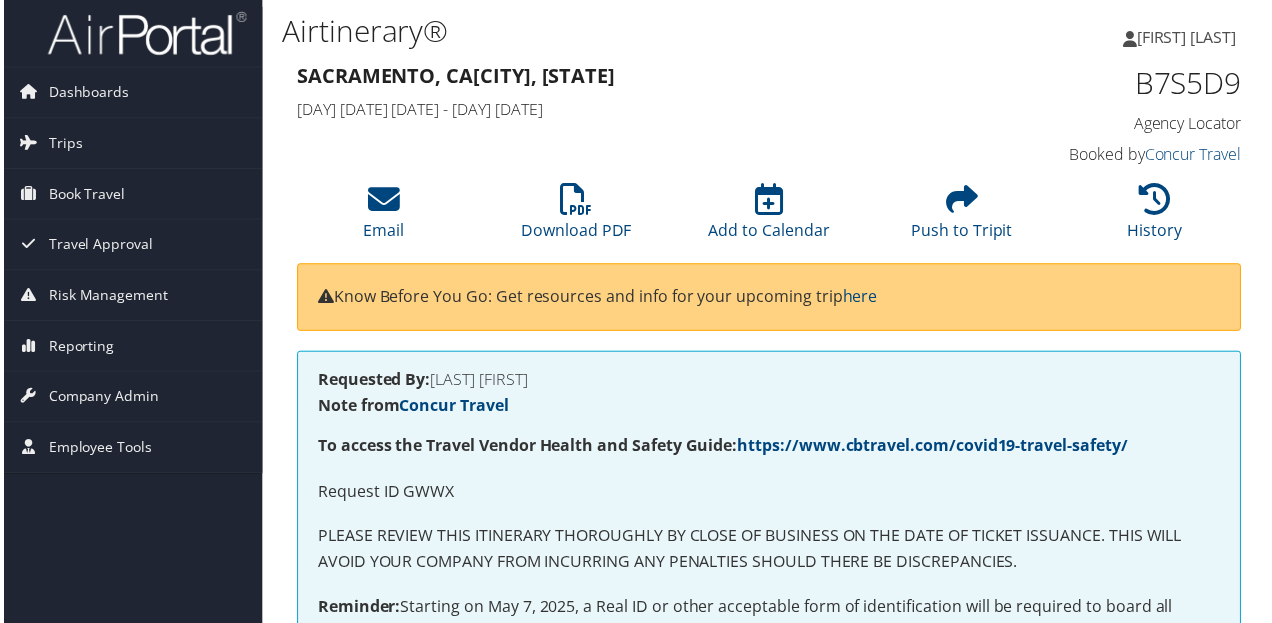 scroll, scrollTop: 0, scrollLeft: 0, axis: both 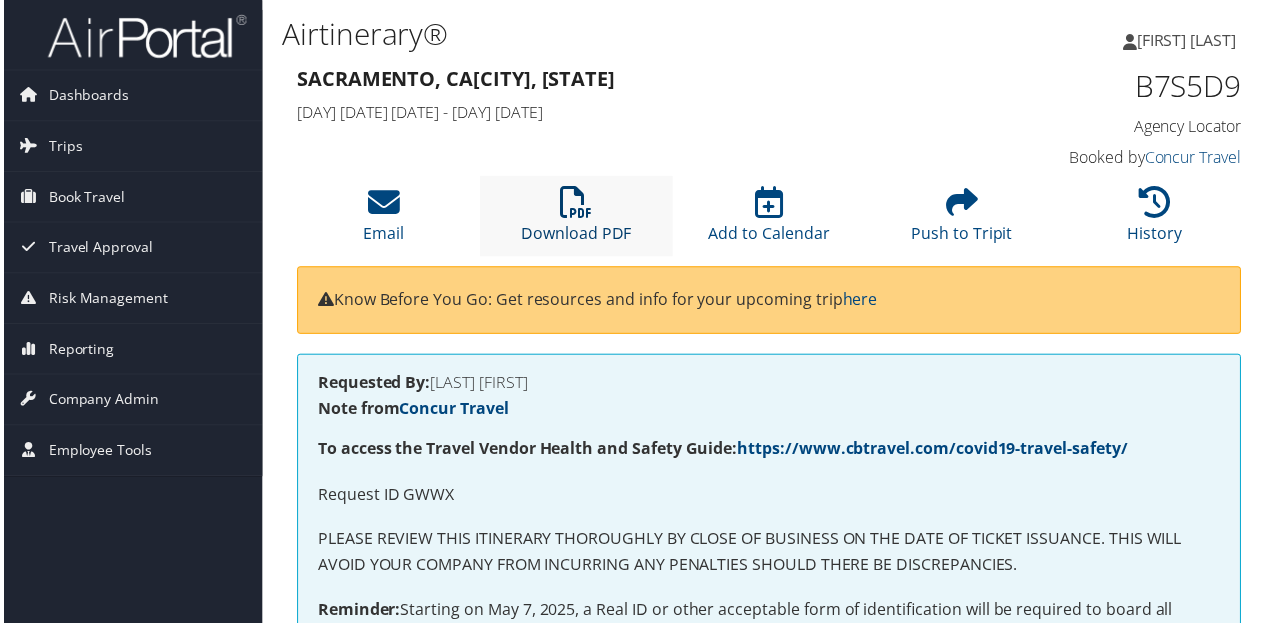 click at bounding box center (576, 203) 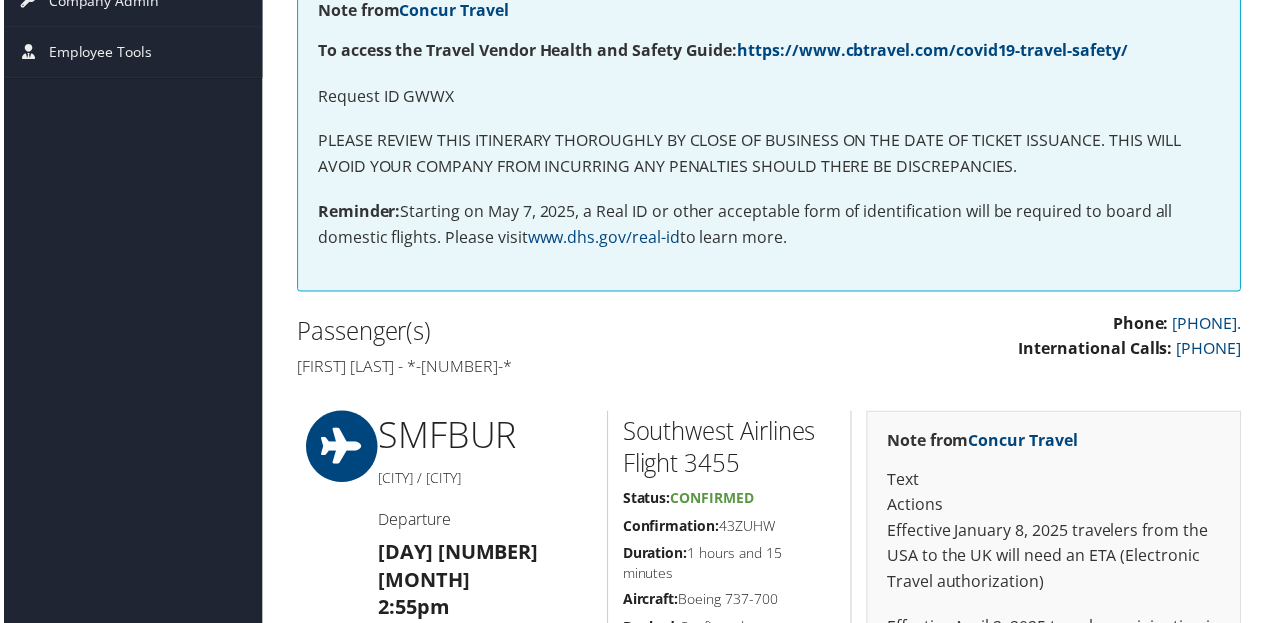 scroll, scrollTop: 0, scrollLeft: 0, axis: both 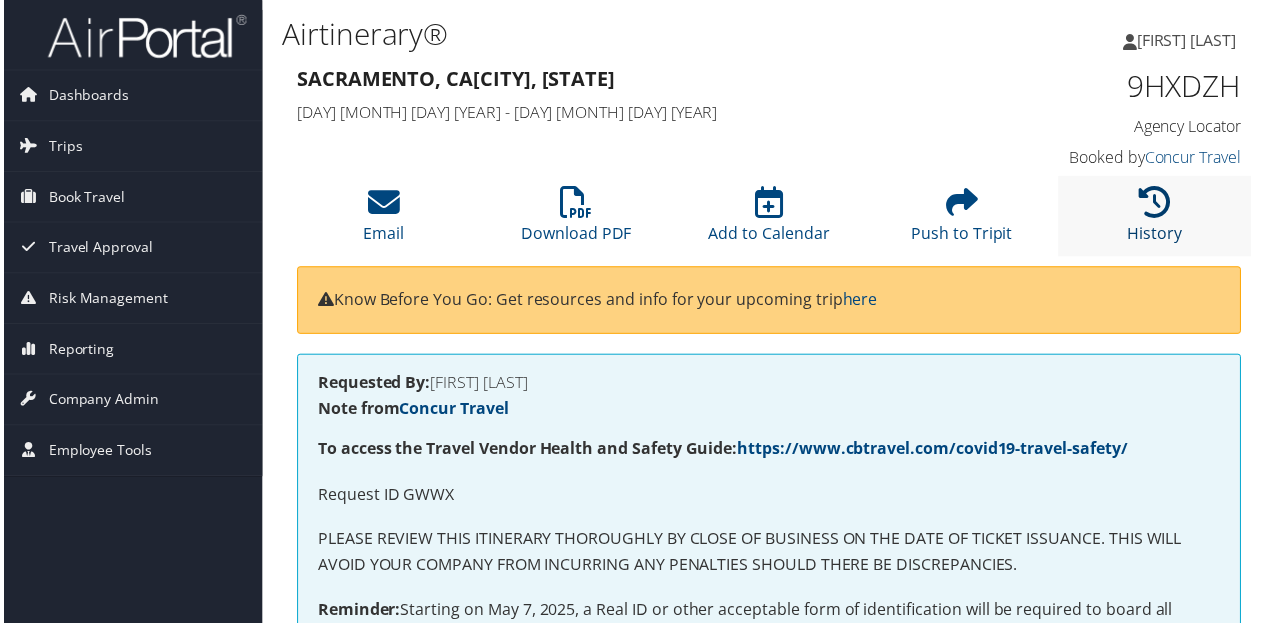 click at bounding box center (1158, 203) 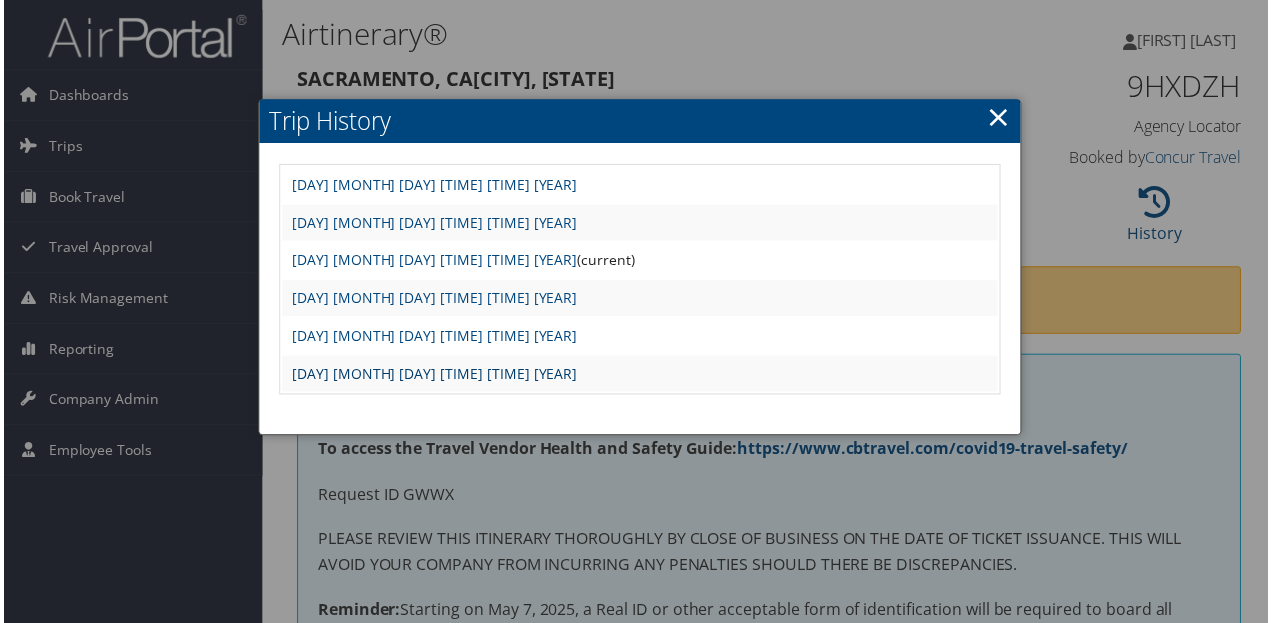 click on "Thu Nov 7 19:54:15 MST 2024" at bounding box center (433, 375) 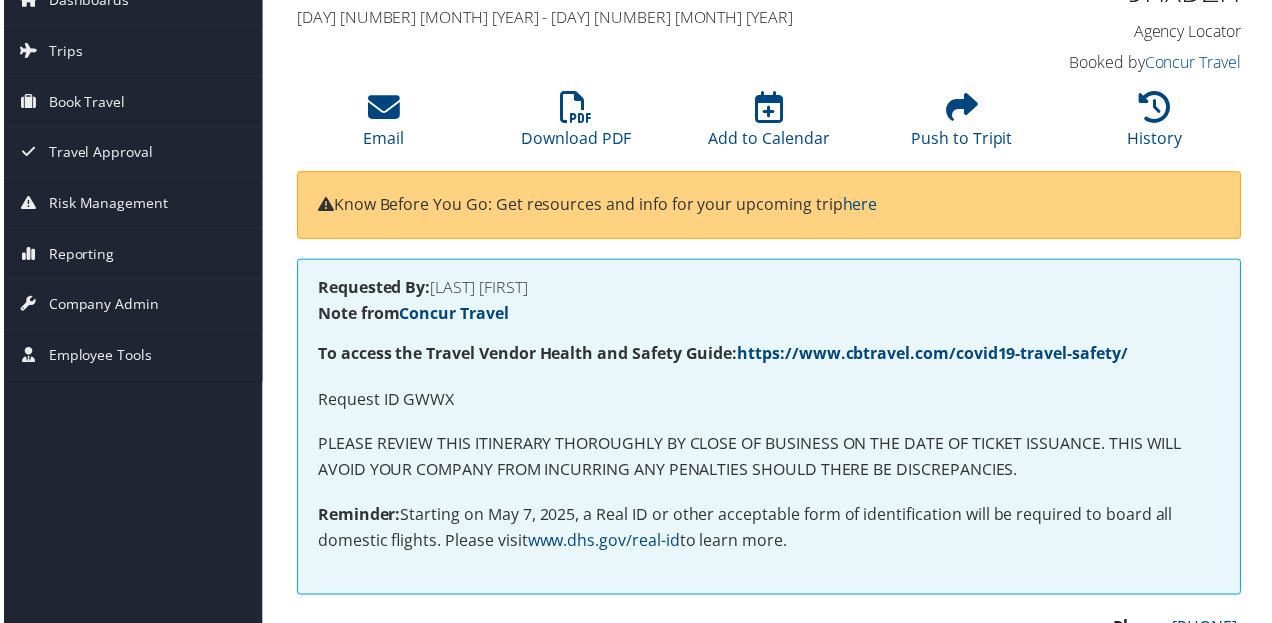 scroll, scrollTop: 0, scrollLeft: 0, axis: both 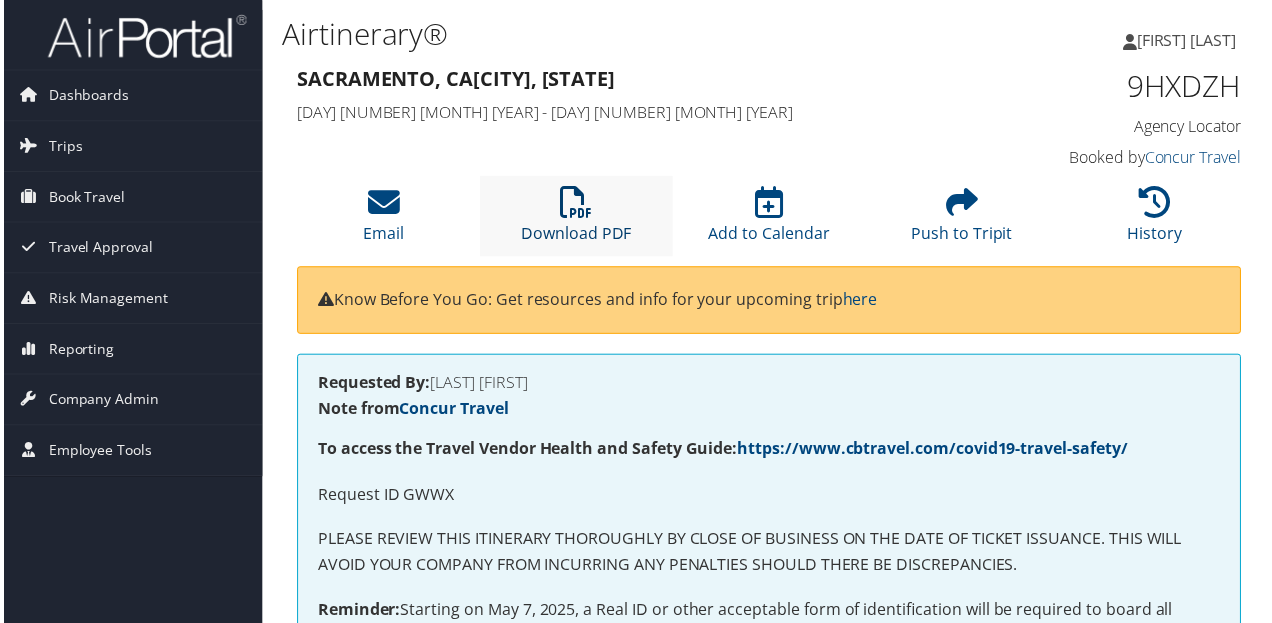 click at bounding box center [576, 203] 